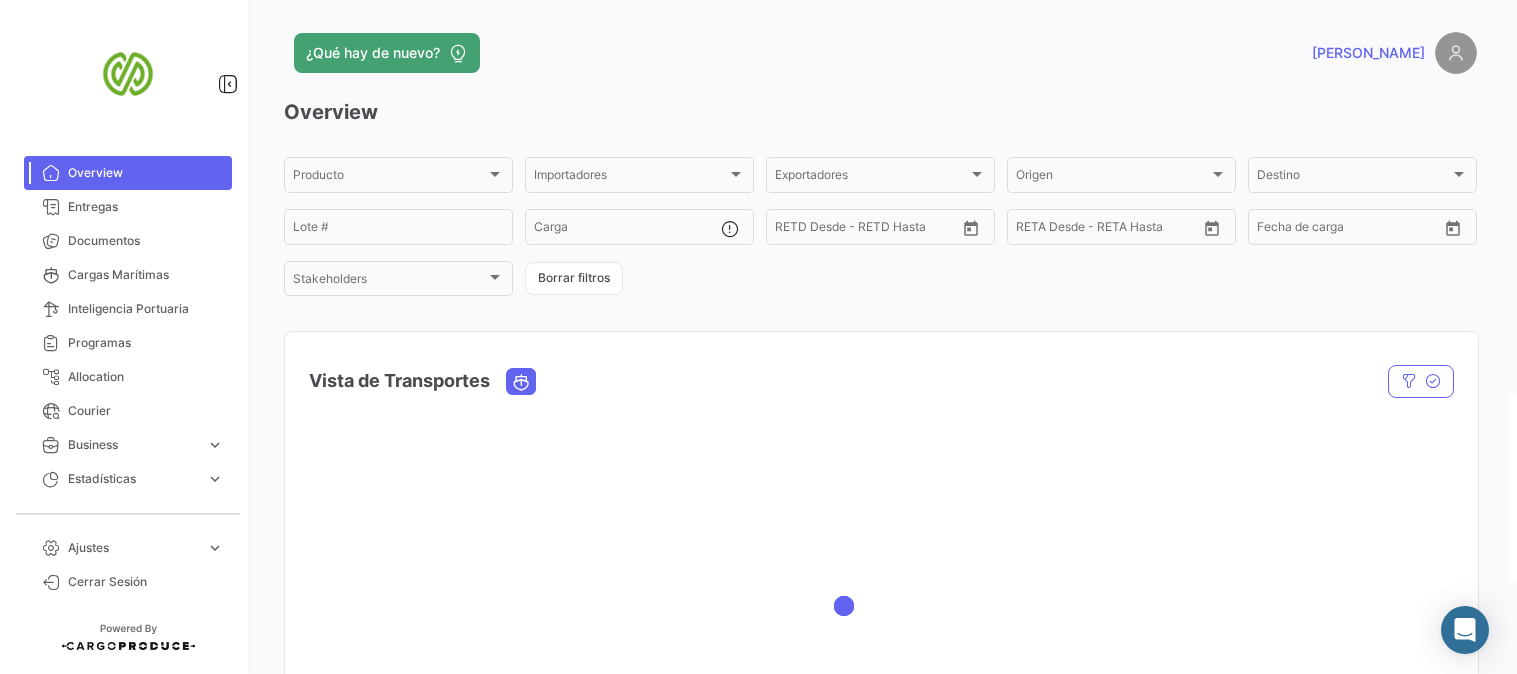 scroll, scrollTop: 0, scrollLeft: 0, axis: both 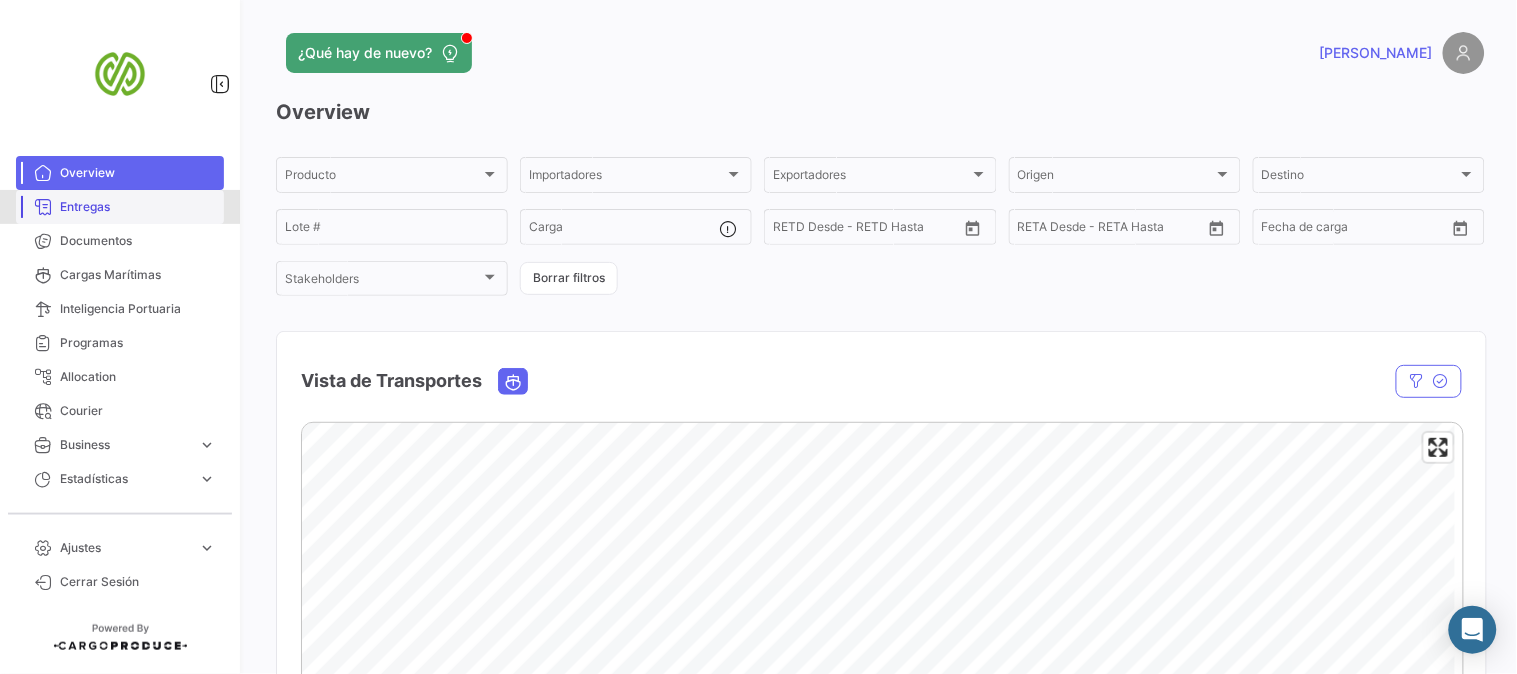 click on "Entregas" at bounding box center (120, 207) 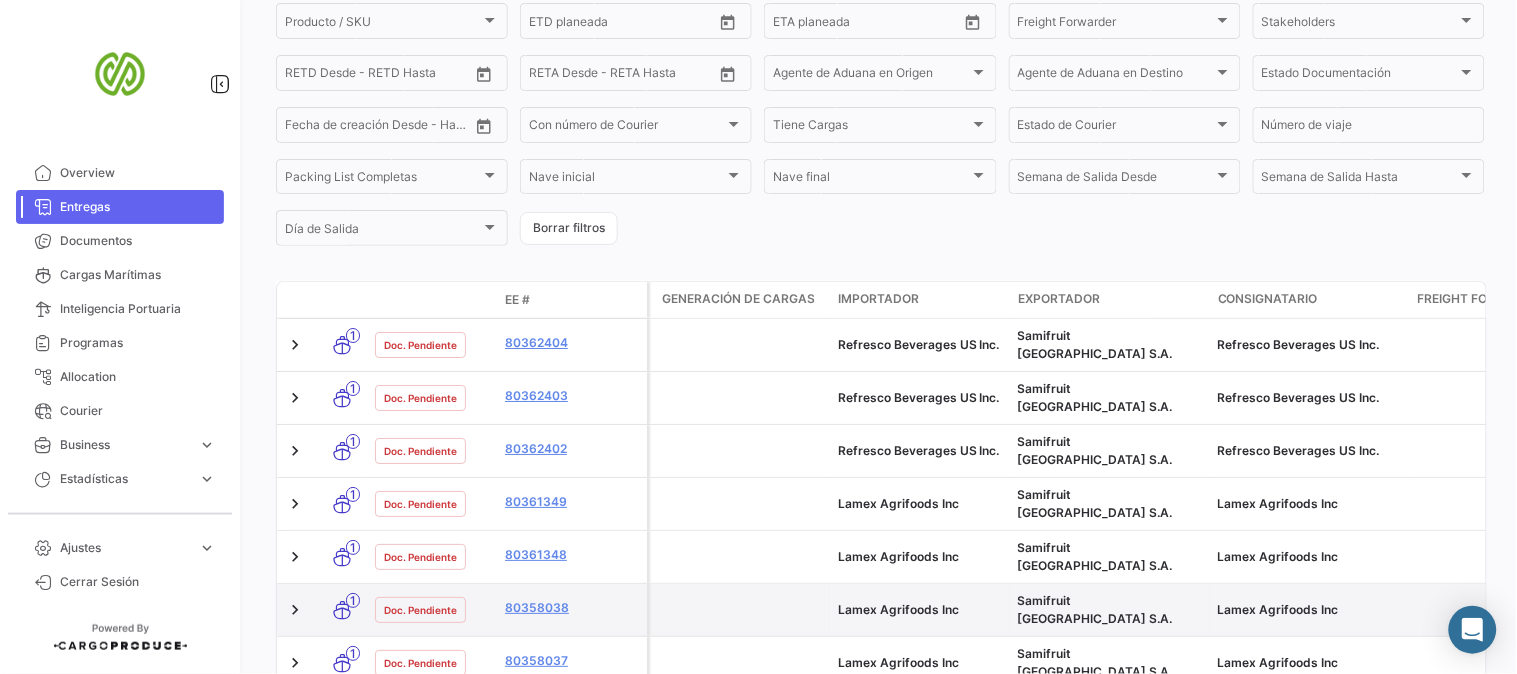 scroll, scrollTop: 444, scrollLeft: 0, axis: vertical 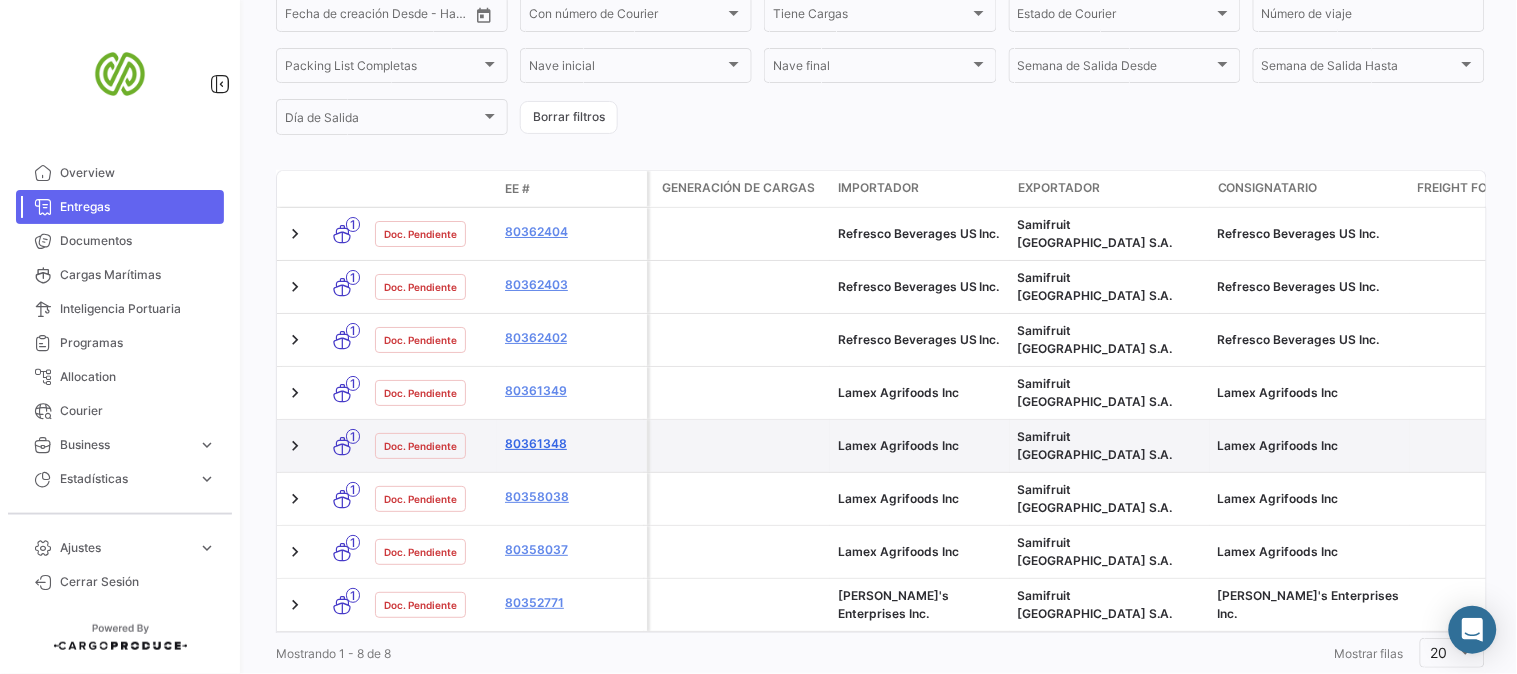 click on "80361348" 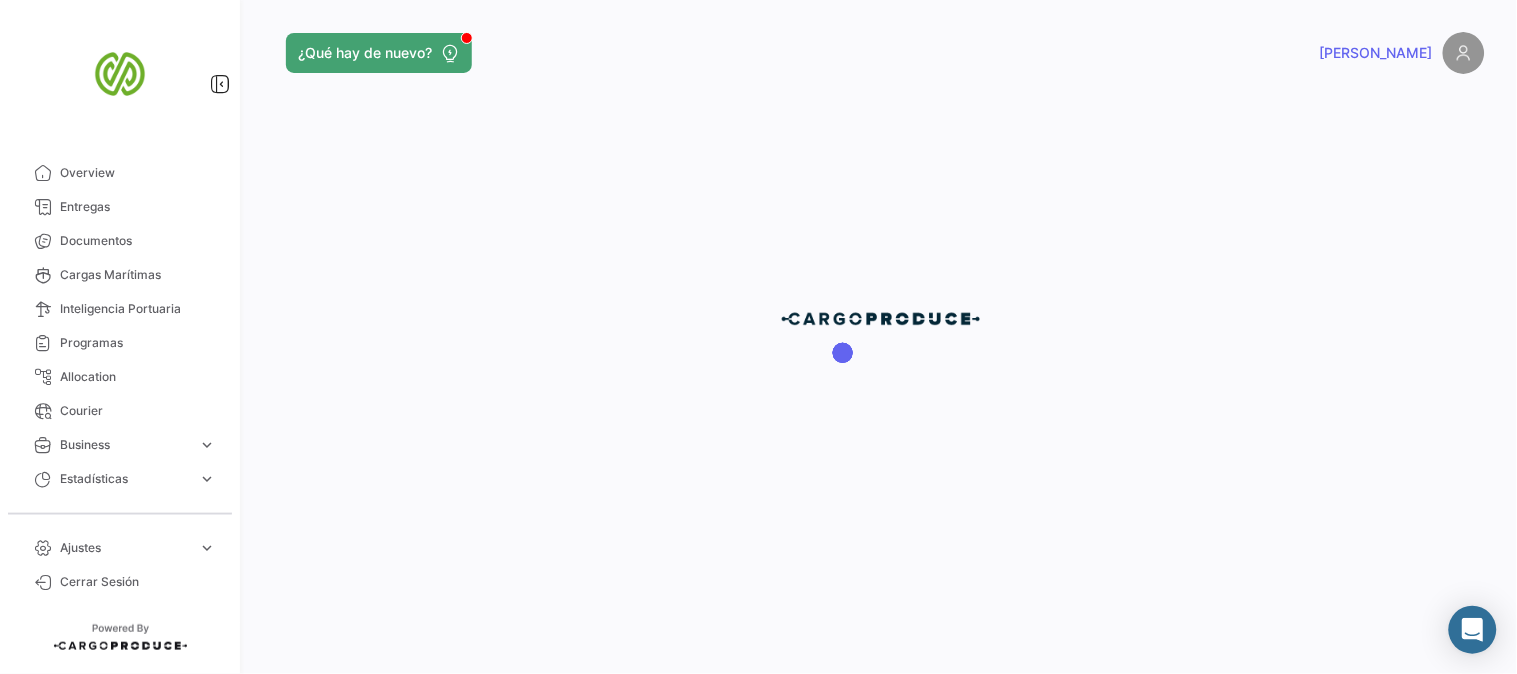 scroll, scrollTop: 0, scrollLeft: 0, axis: both 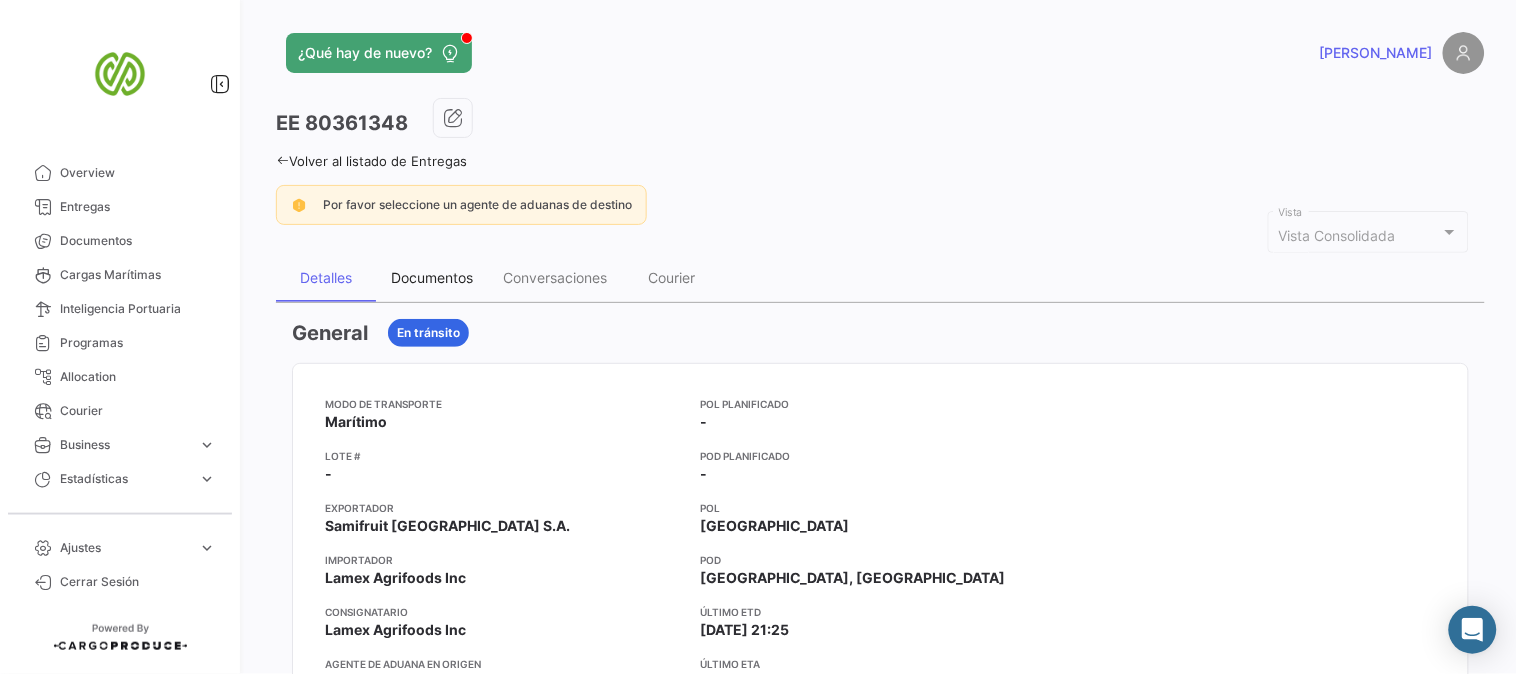 click on "Documentos" at bounding box center (432, 277) 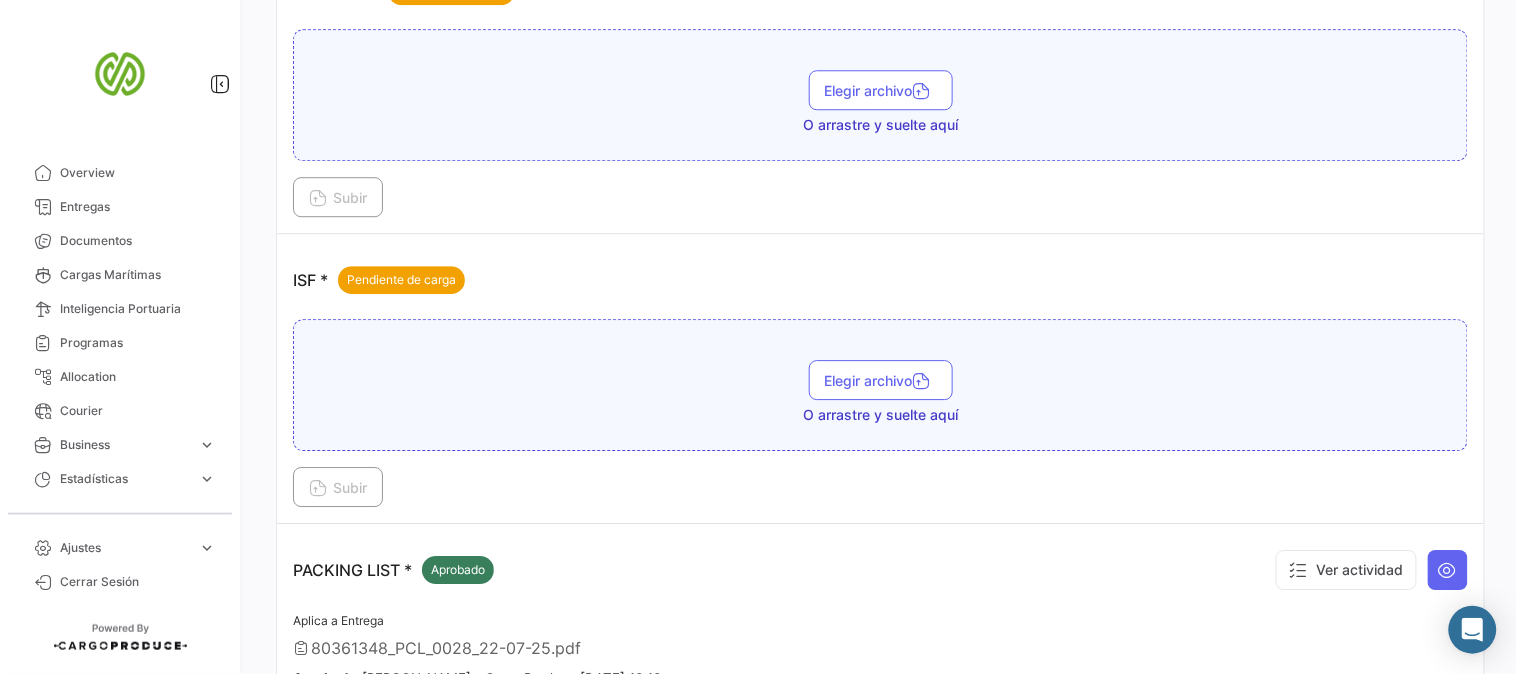 scroll, scrollTop: 1595, scrollLeft: 0, axis: vertical 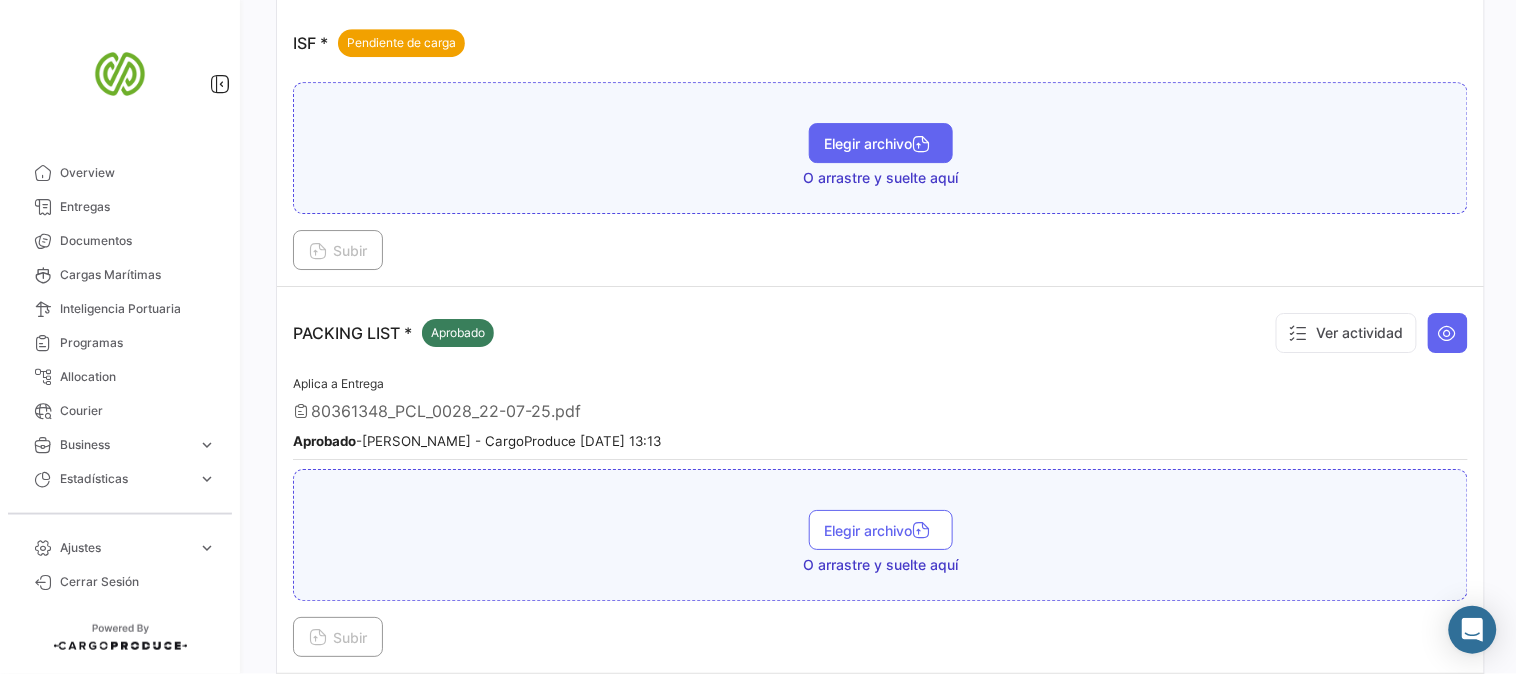 click on "Elegir archivo" at bounding box center [881, 143] 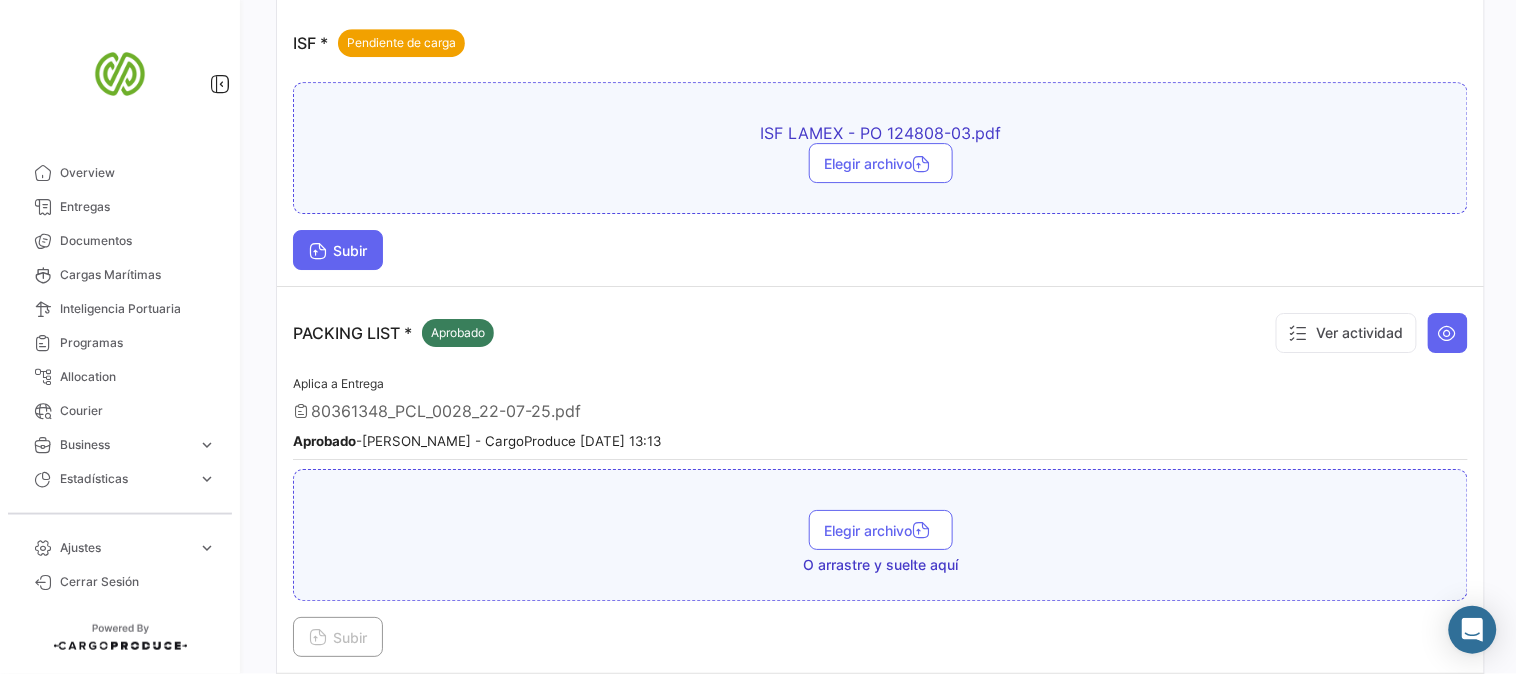 click on "Subir" at bounding box center (338, 250) 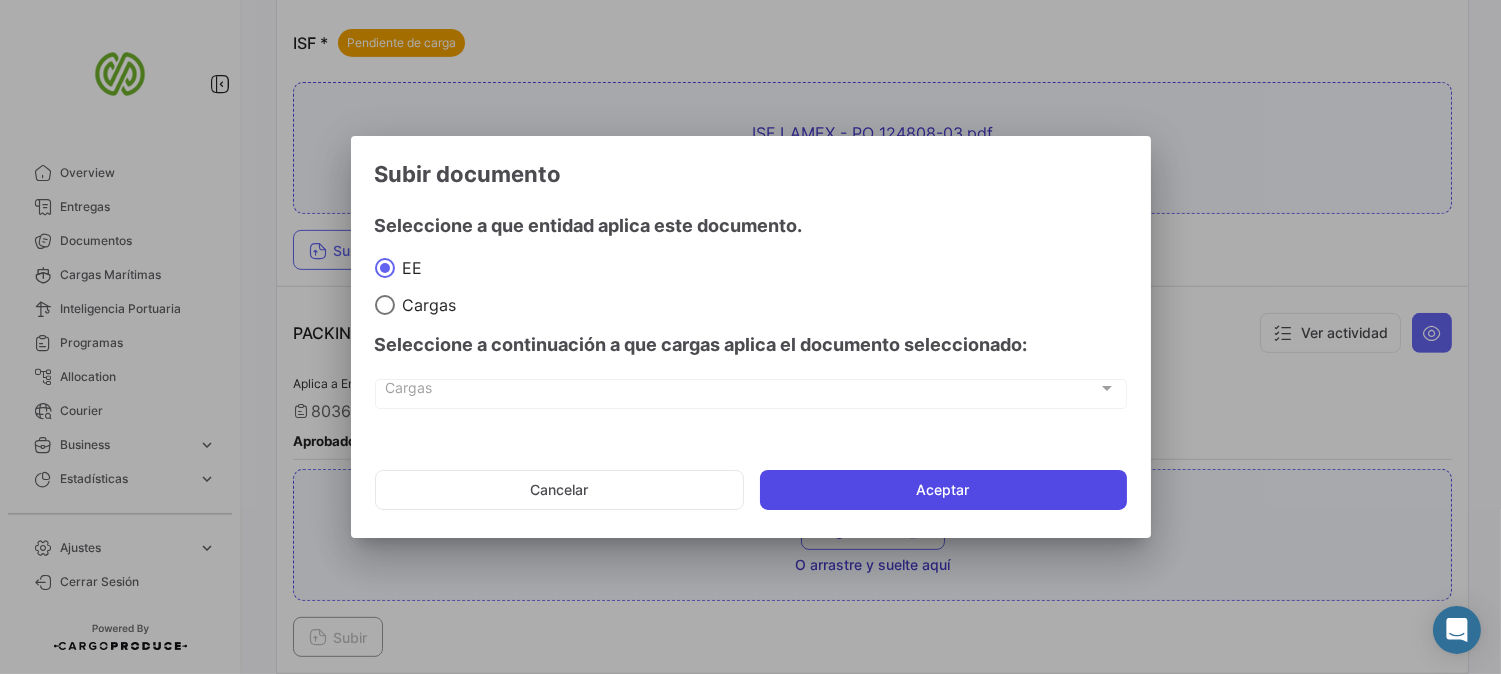 click on "Aceptar" 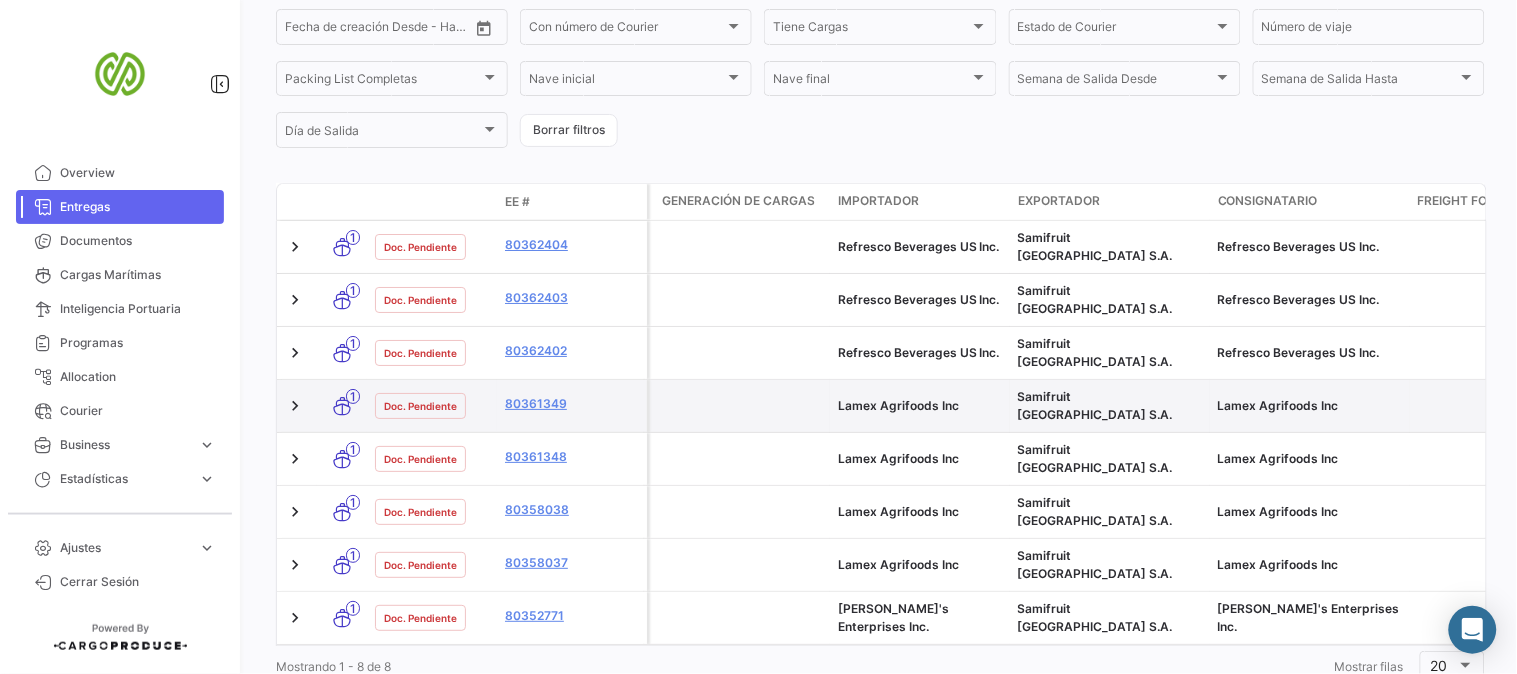 scroll, scrollTop: 444, scrollLeft: 0, axis: vertical 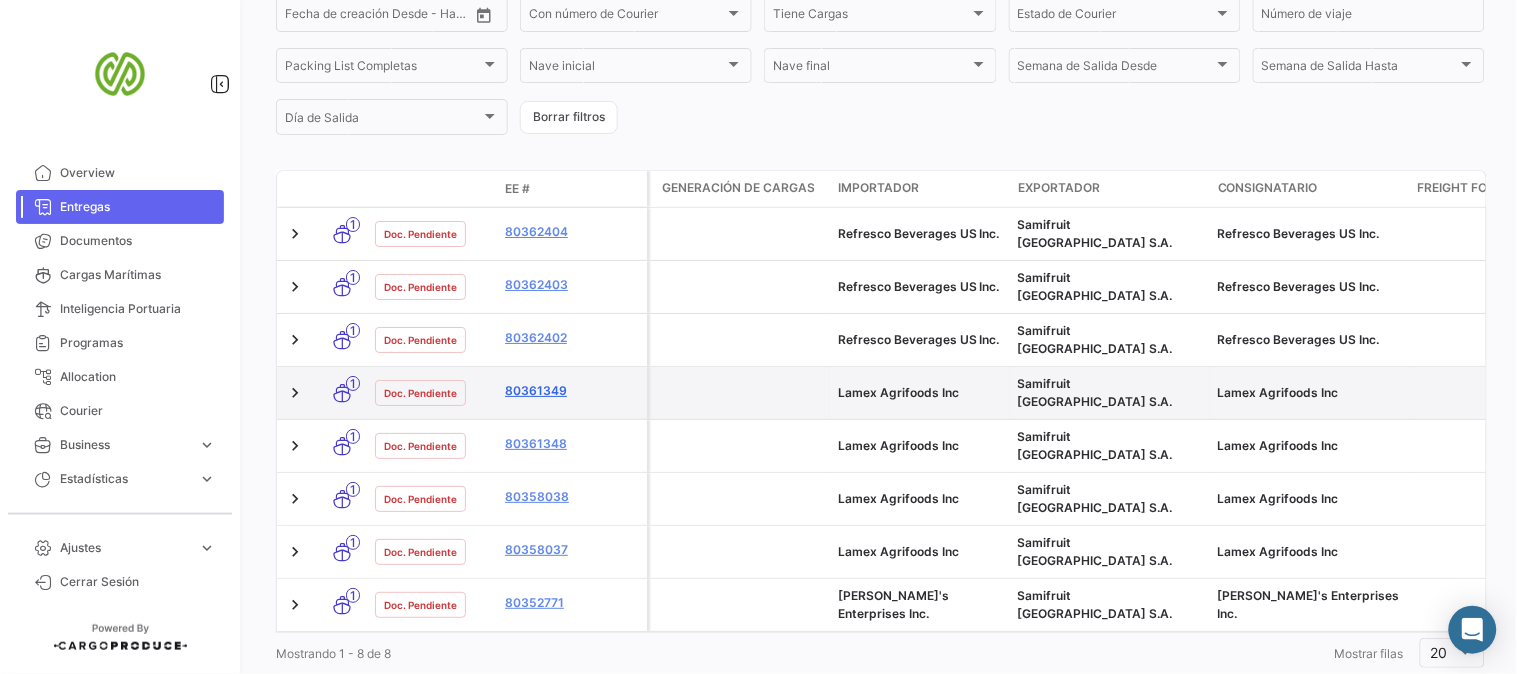click on "80361349" 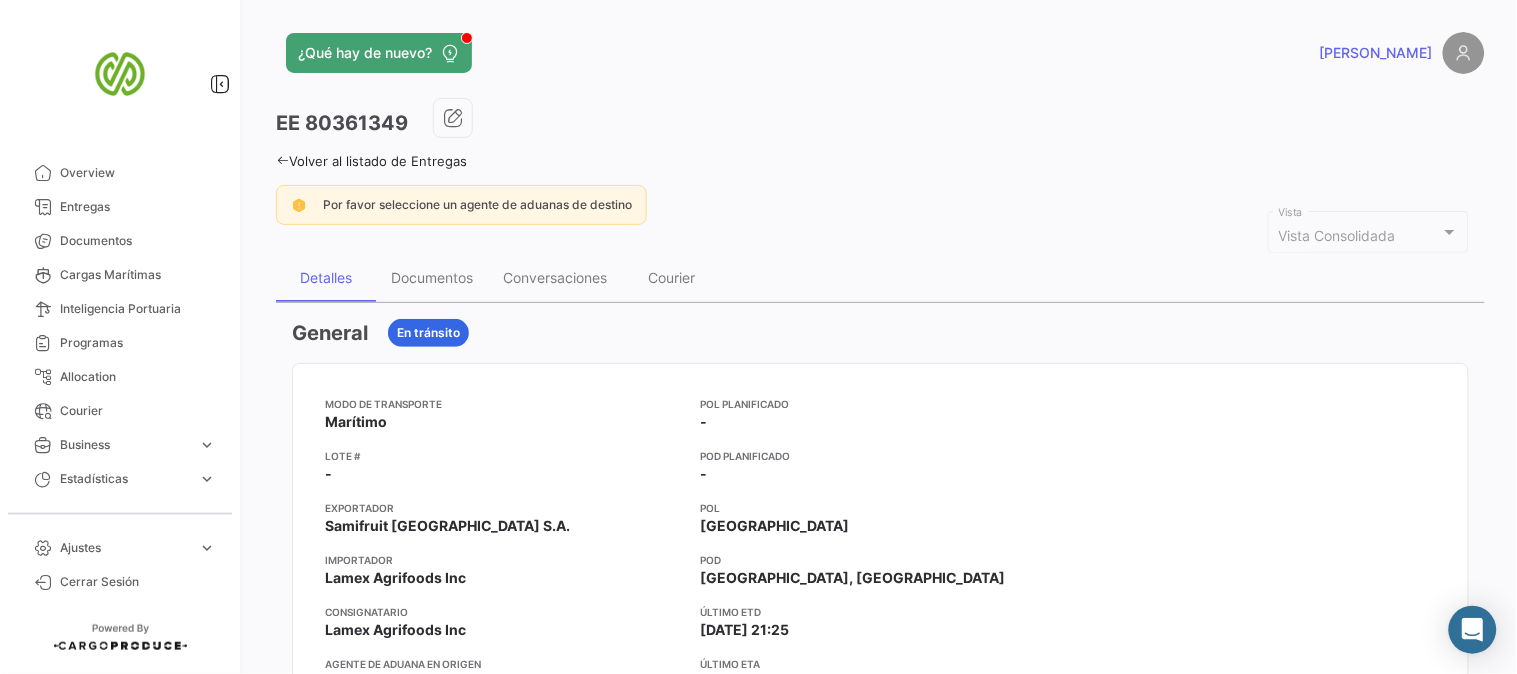 scroll, scrollTop: 111, scrollLeft: 0, axis: vertical 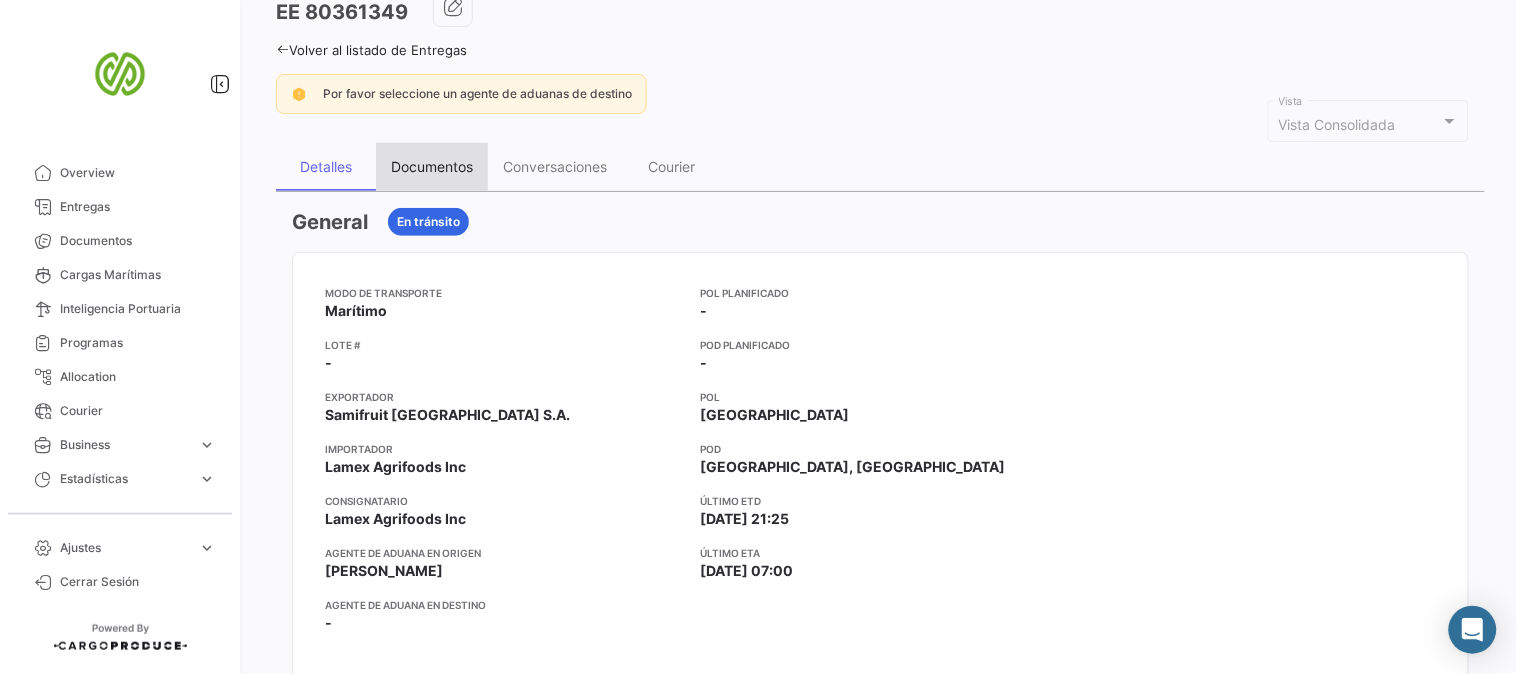 click on "Documentos" at bounding box center [432, 166] 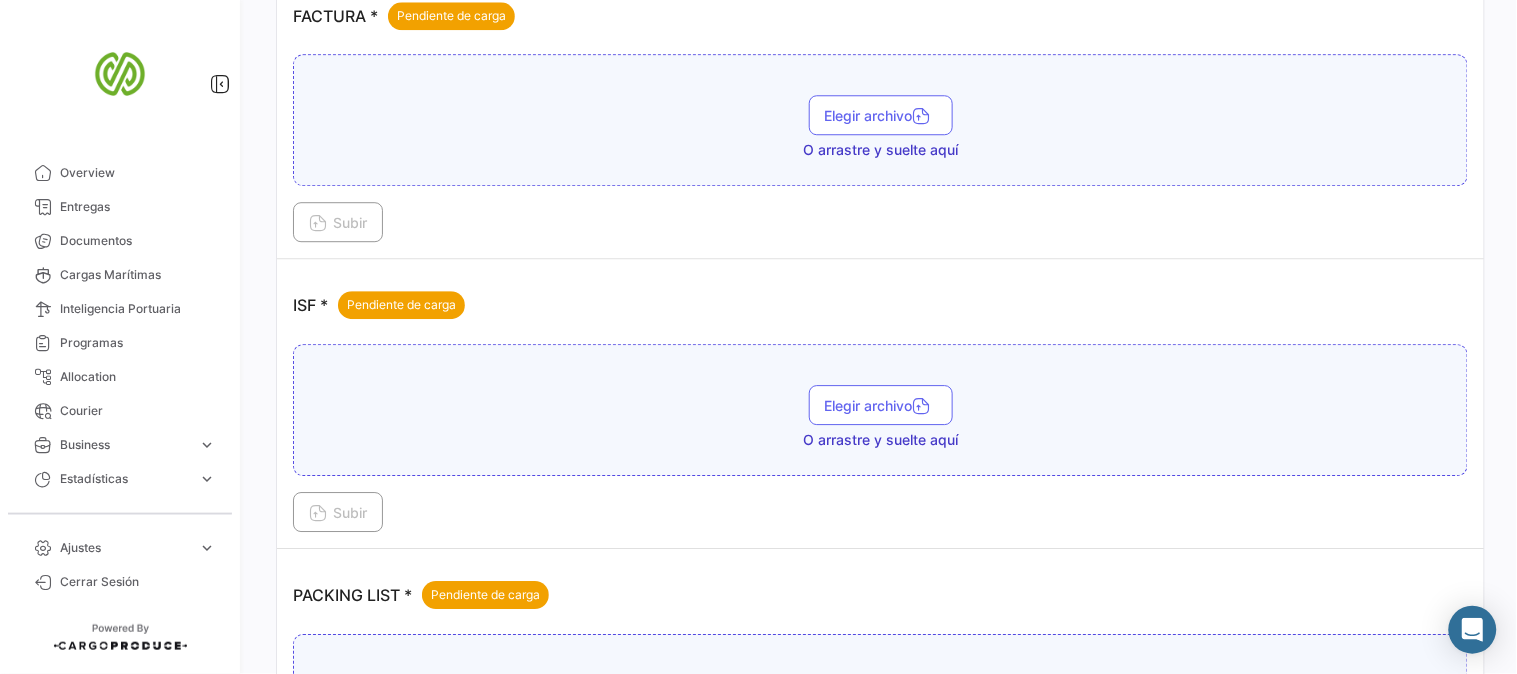scroll, scrollTop: 1613, scrollLeft: 0, axis: vertical 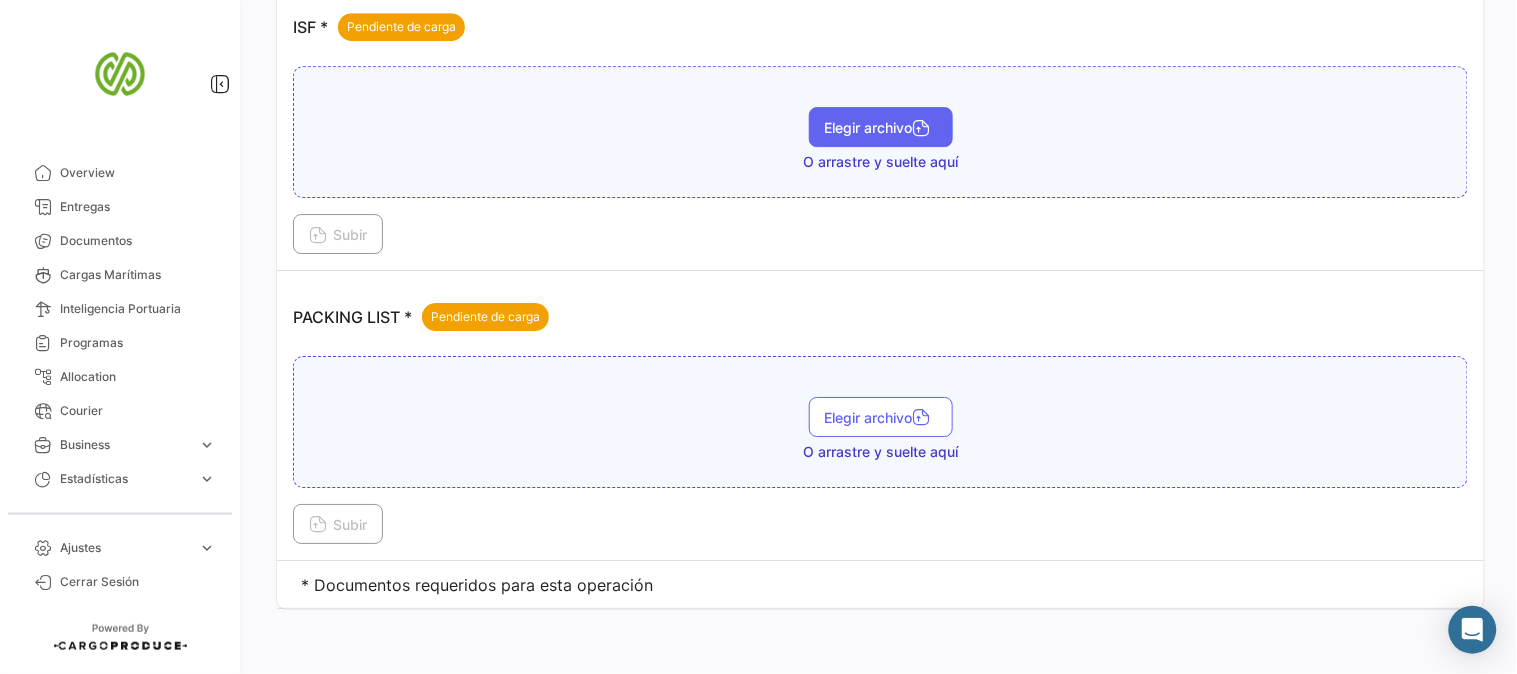 click on "Elegir archivo" at bounding box center (881, 127) 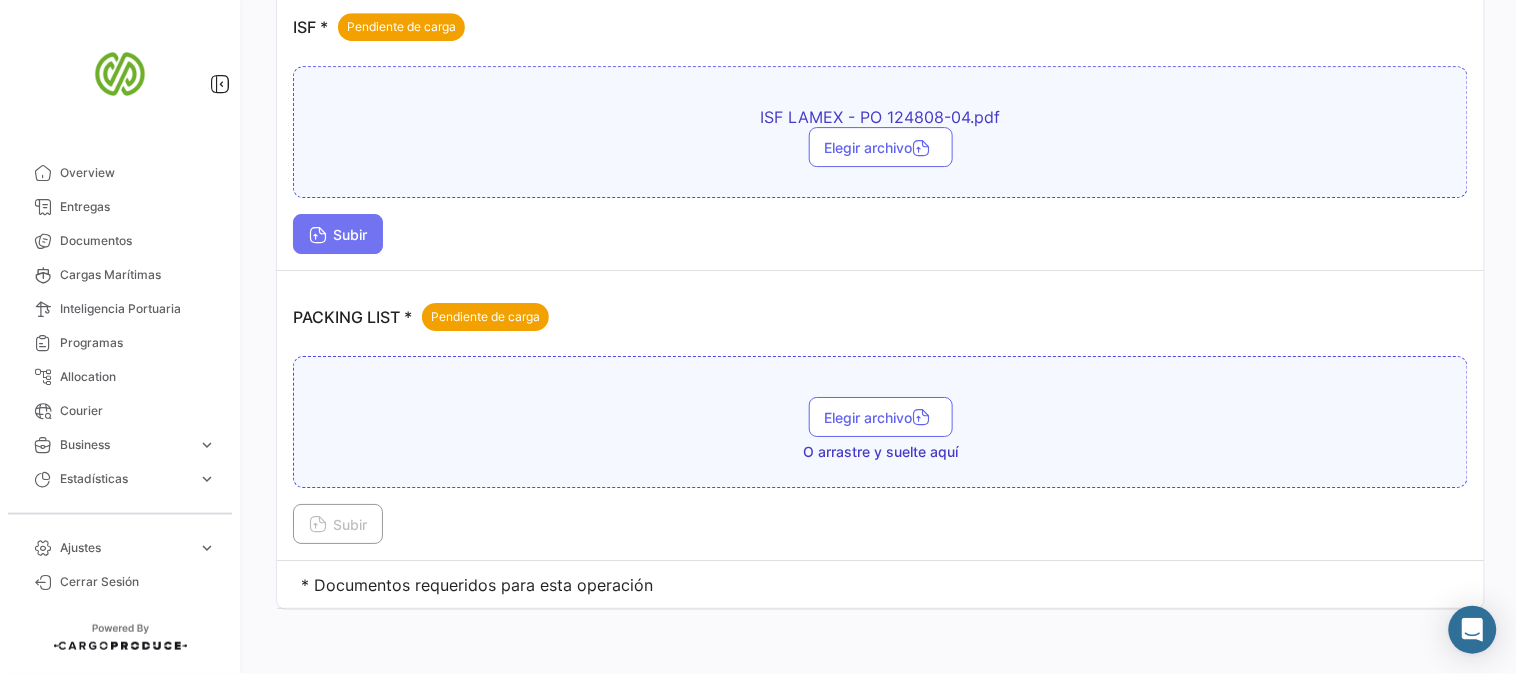 click on "Subir" at bounding box center (338, 234) 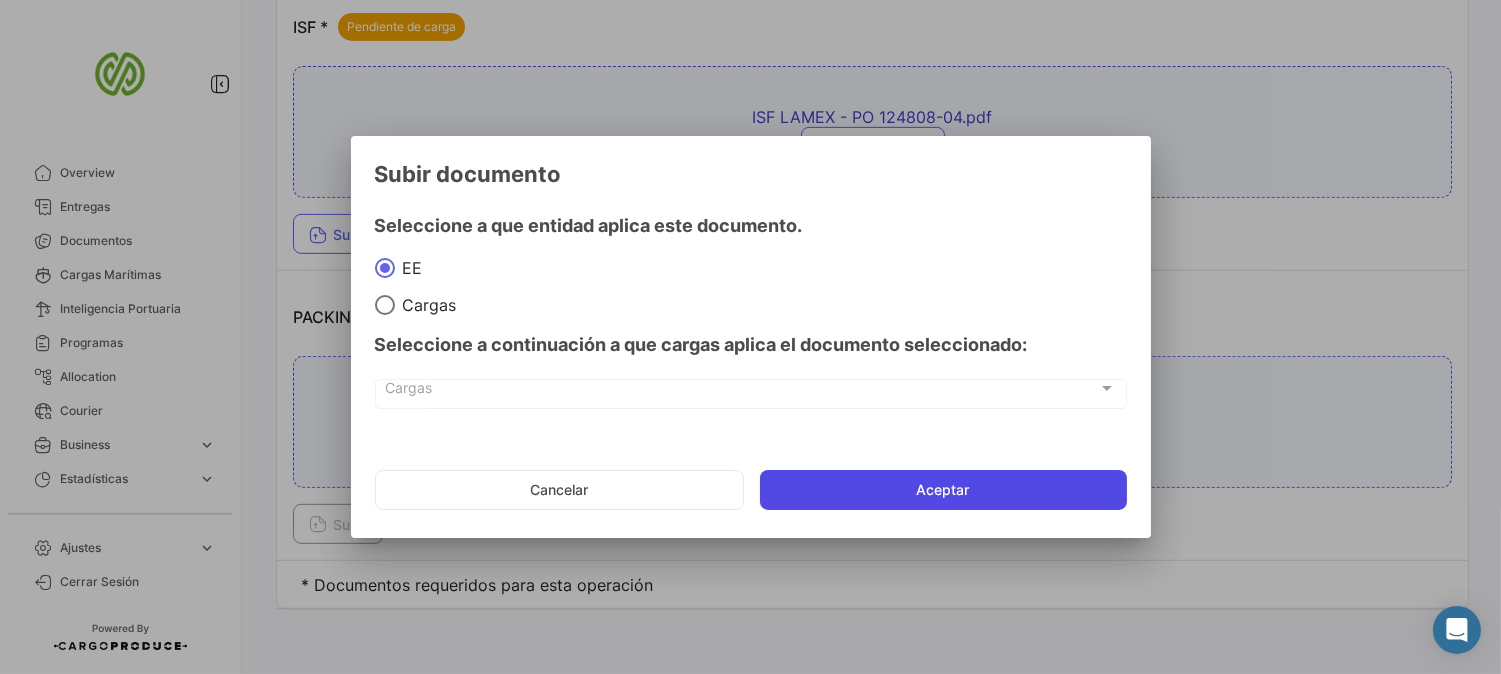 click on "Aceptar" 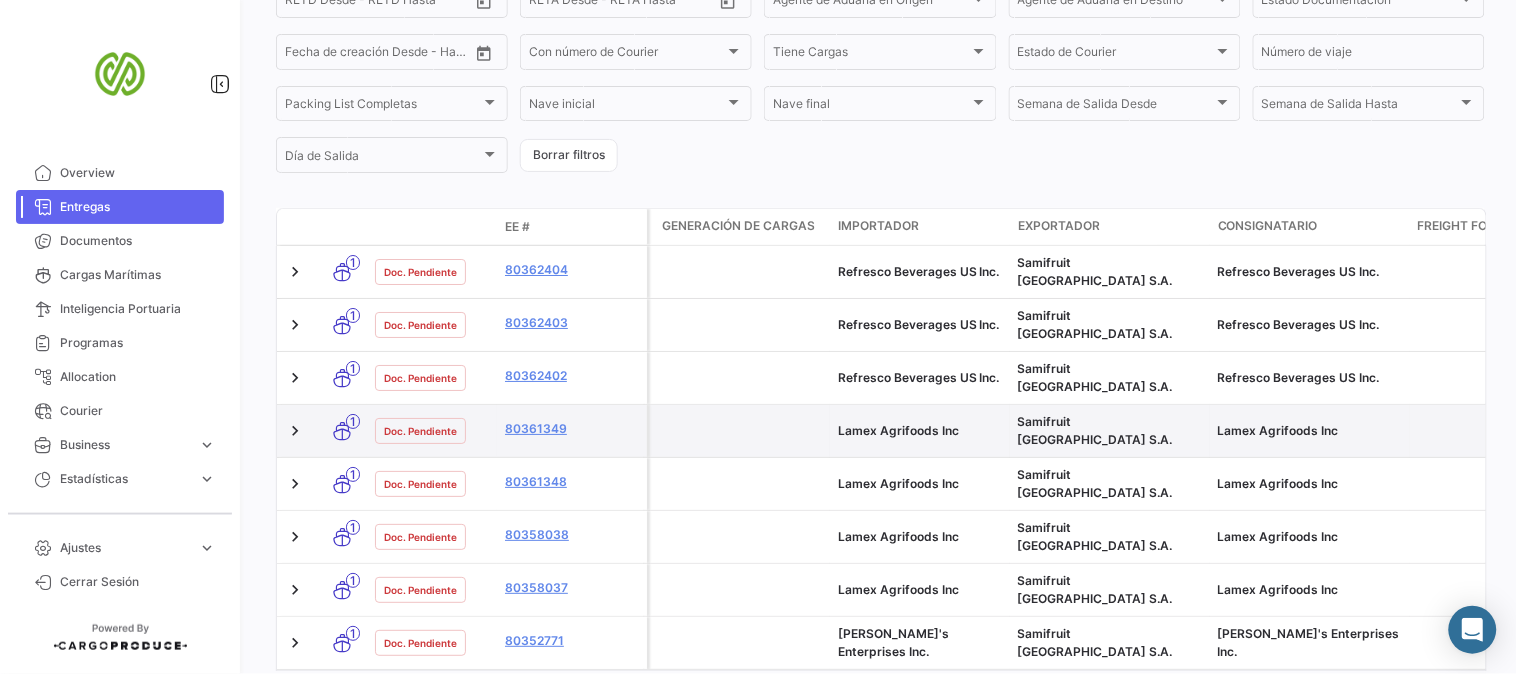 scroll, scrollTop: 444, scrollLeft: 0, axis: vertical 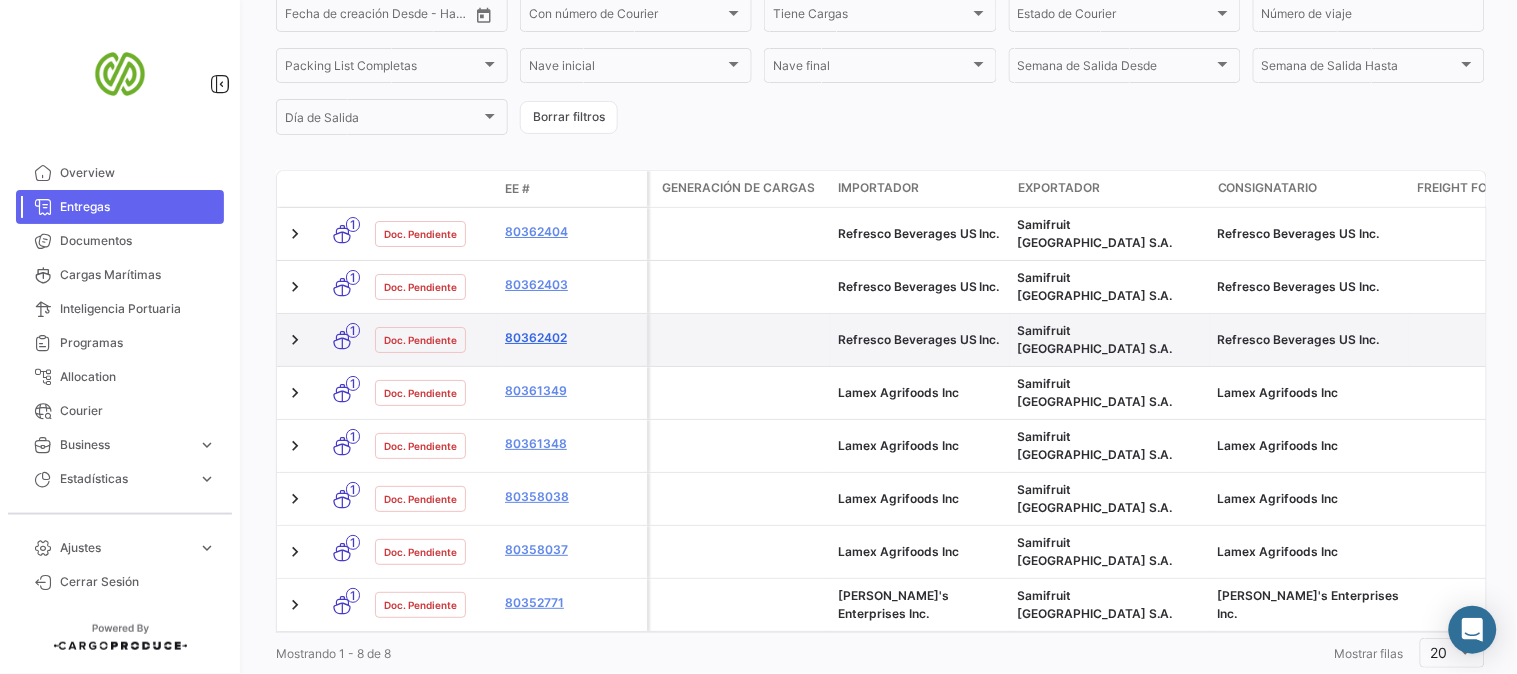 click on "80362402" 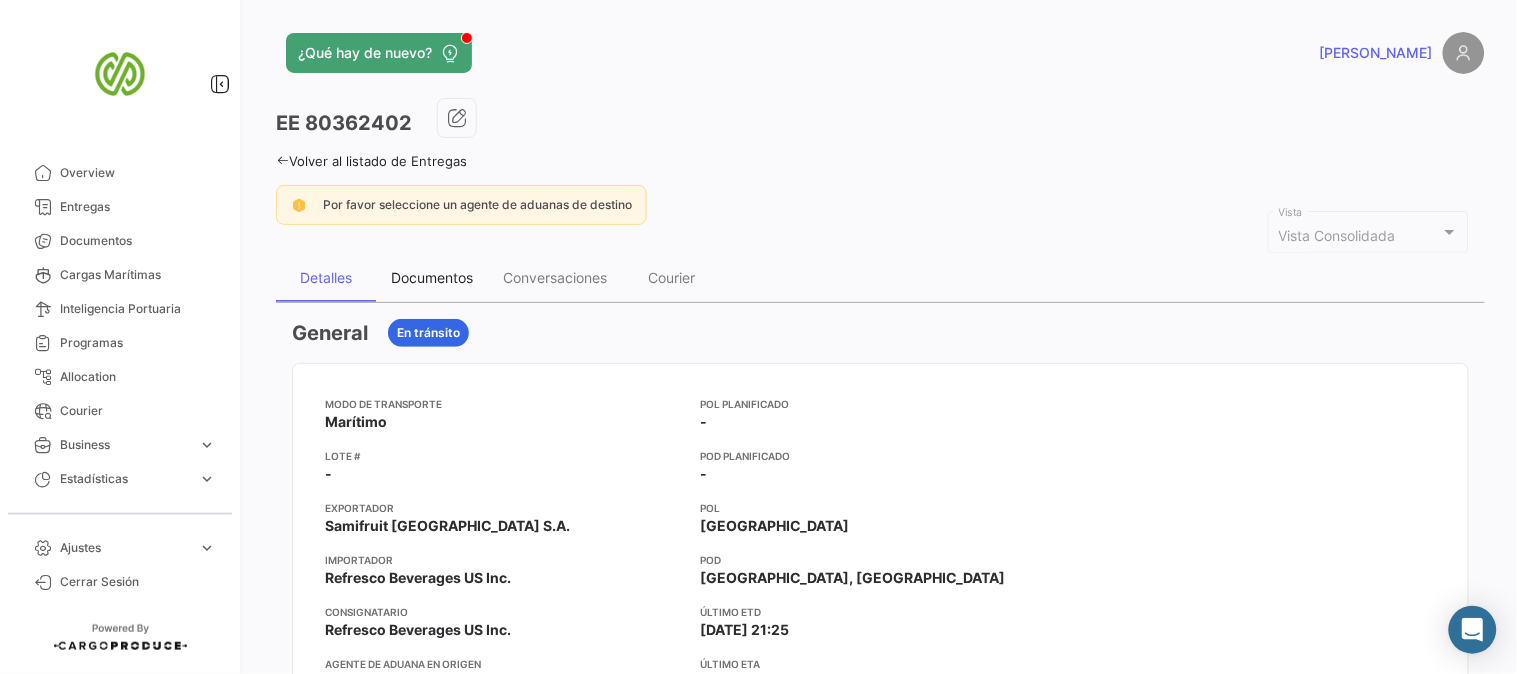 click on "Documentos" at bounding box center (432, 278) 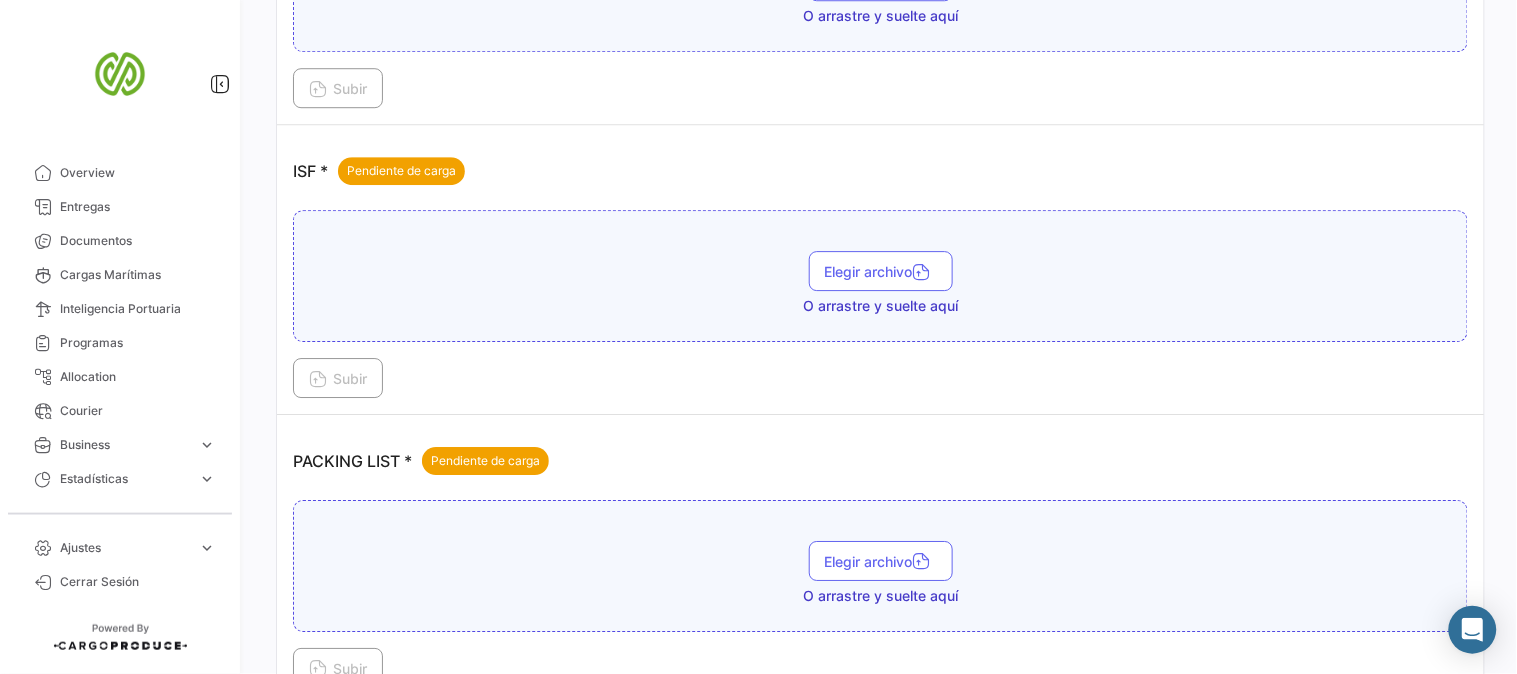 scroll, scrollTop: 1502, scrollLeft: 0, axis: vertical 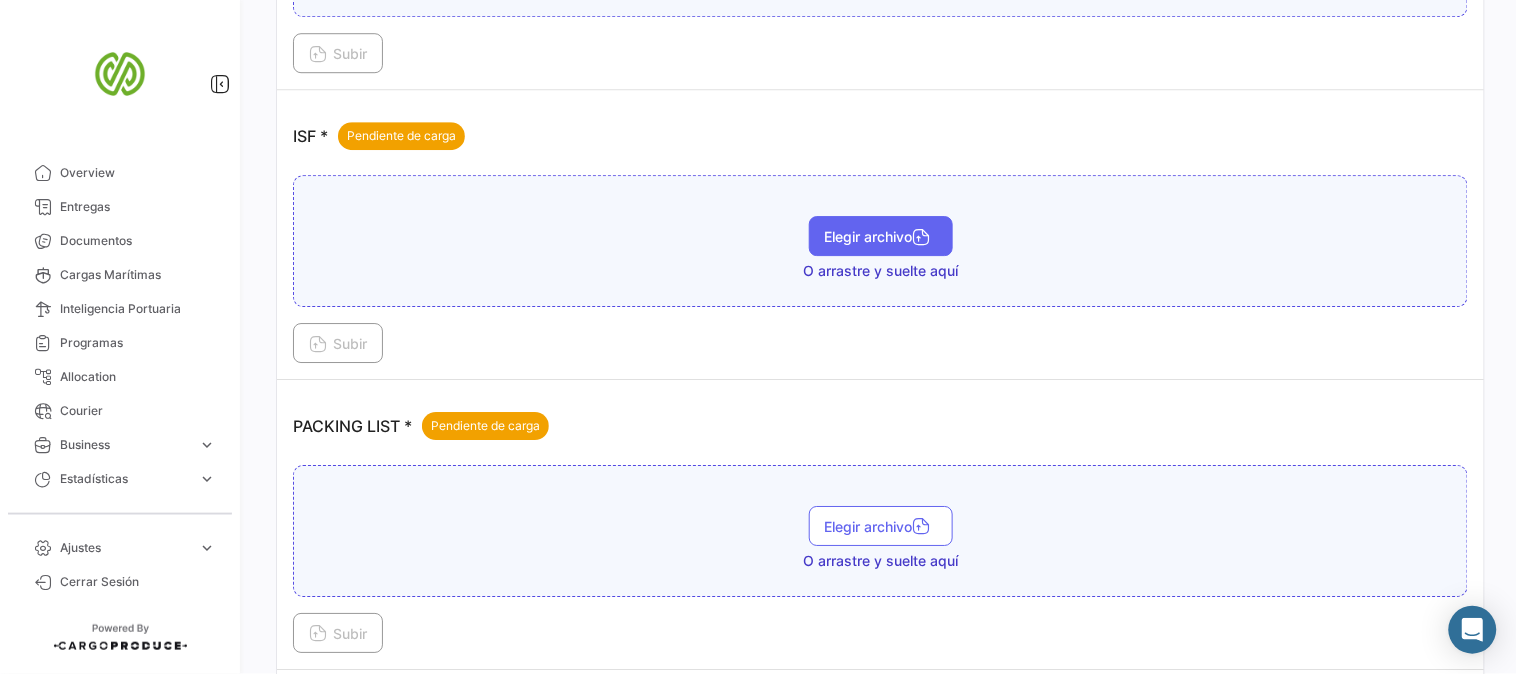 click on "Elegir archivo" at bounding box center (881, 236) 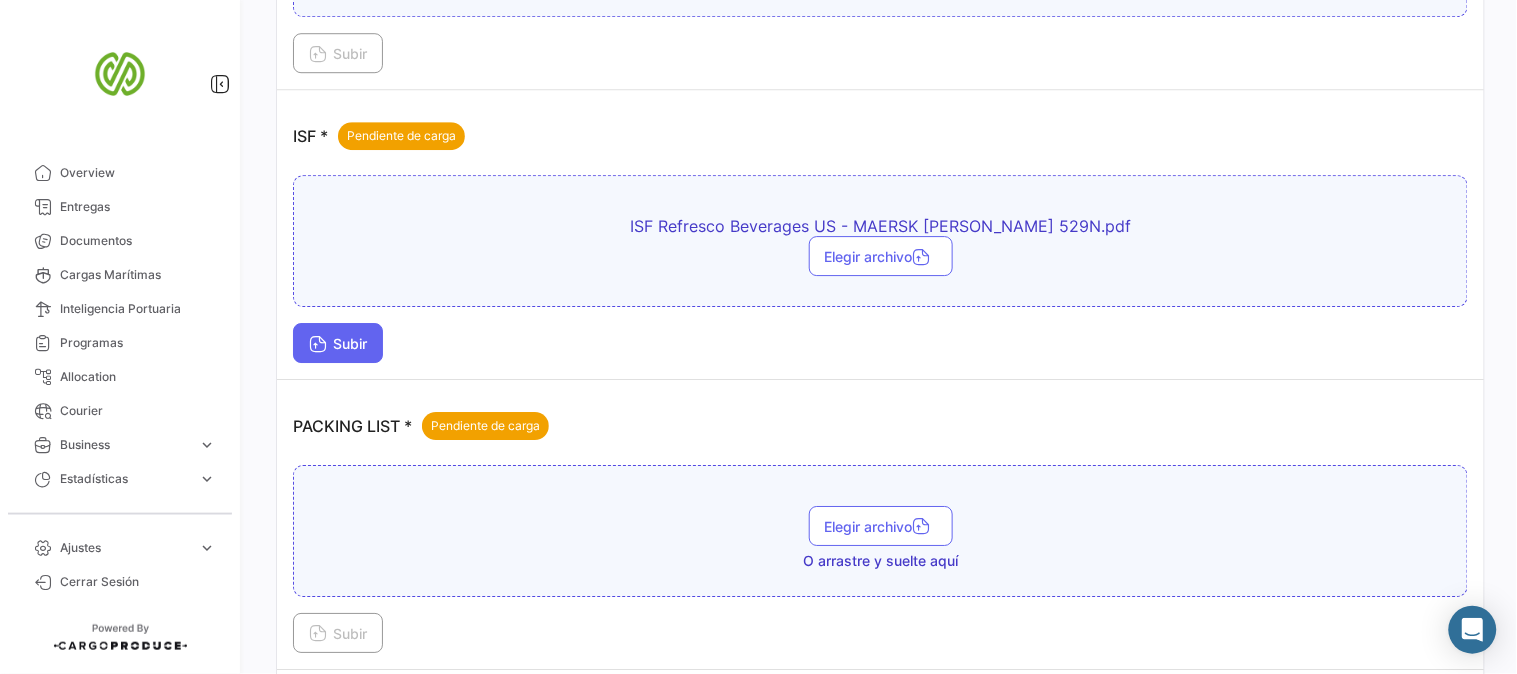 click on "Subir" at bounding box center (338, 343) 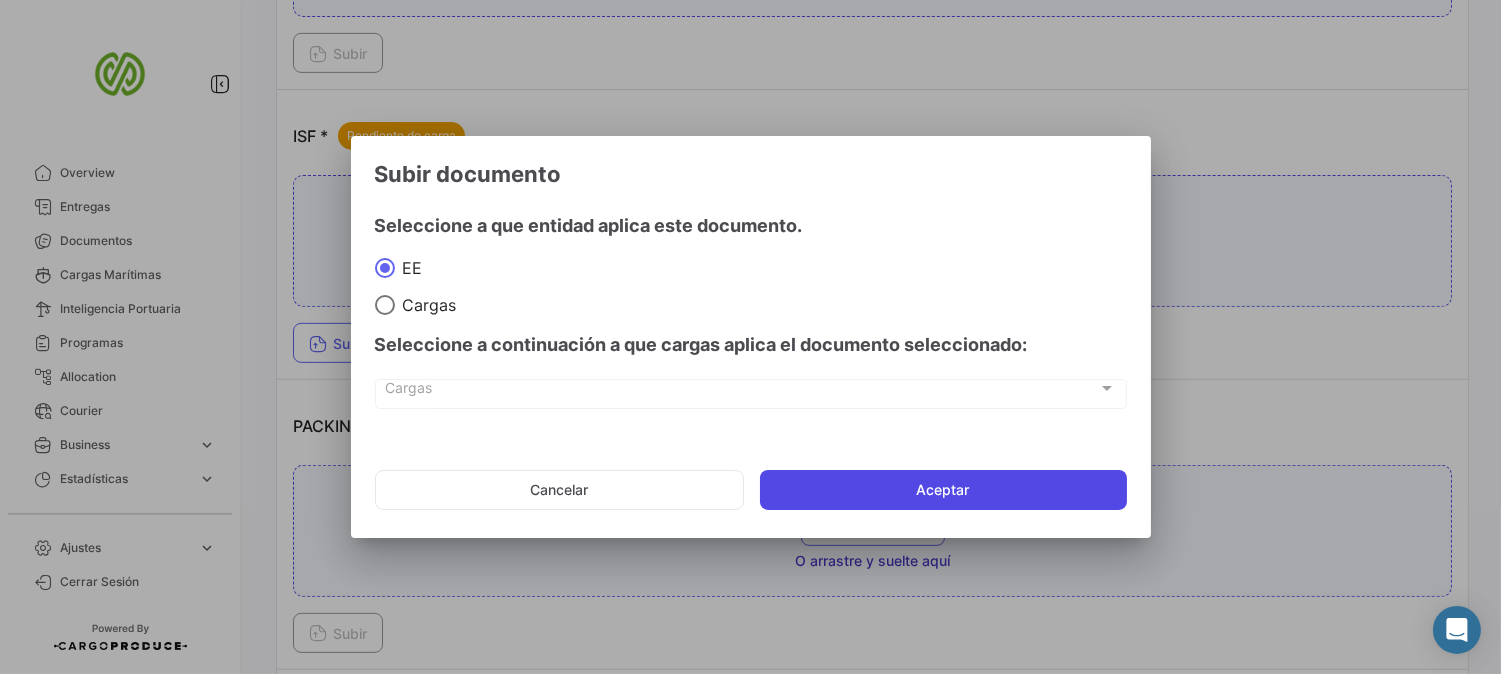 click on "Aceptar" 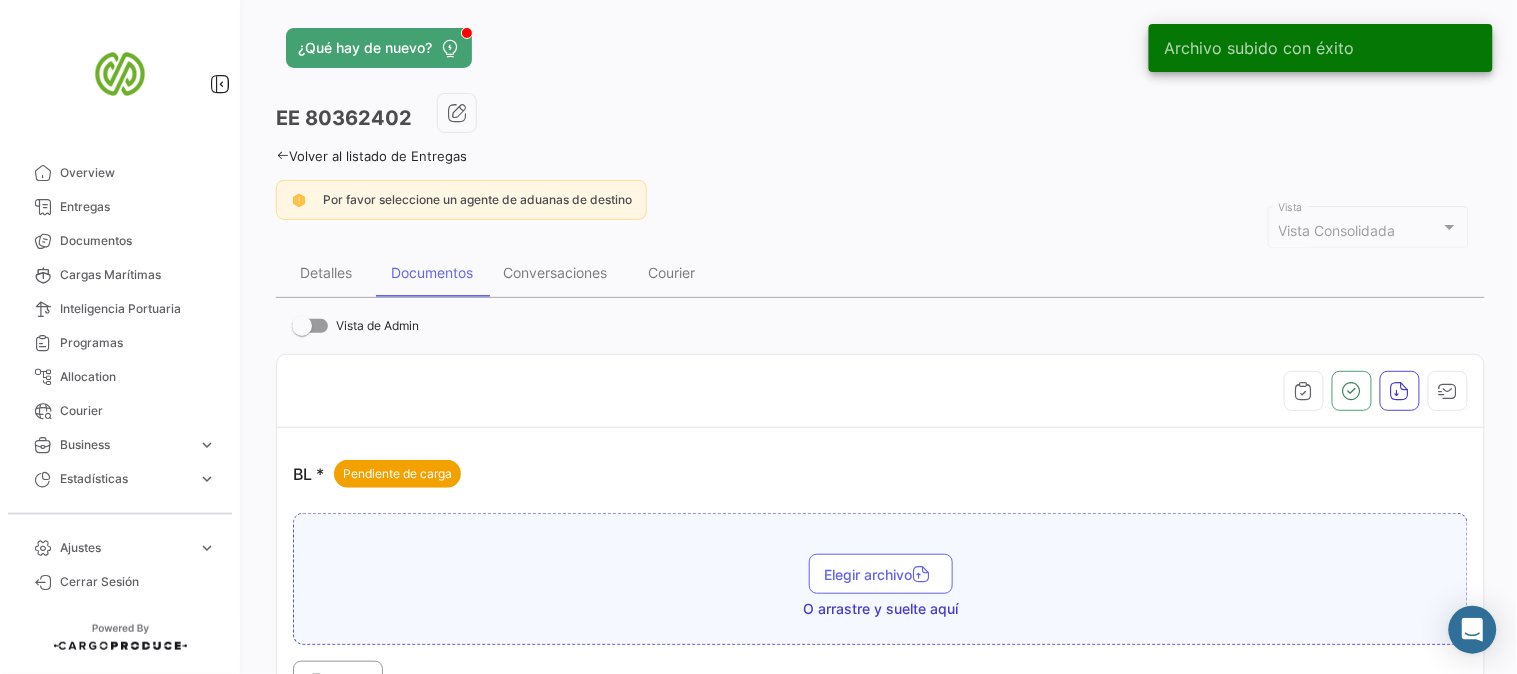 scroll, scrollTop: 0, scrollLeft: 0, axis: both 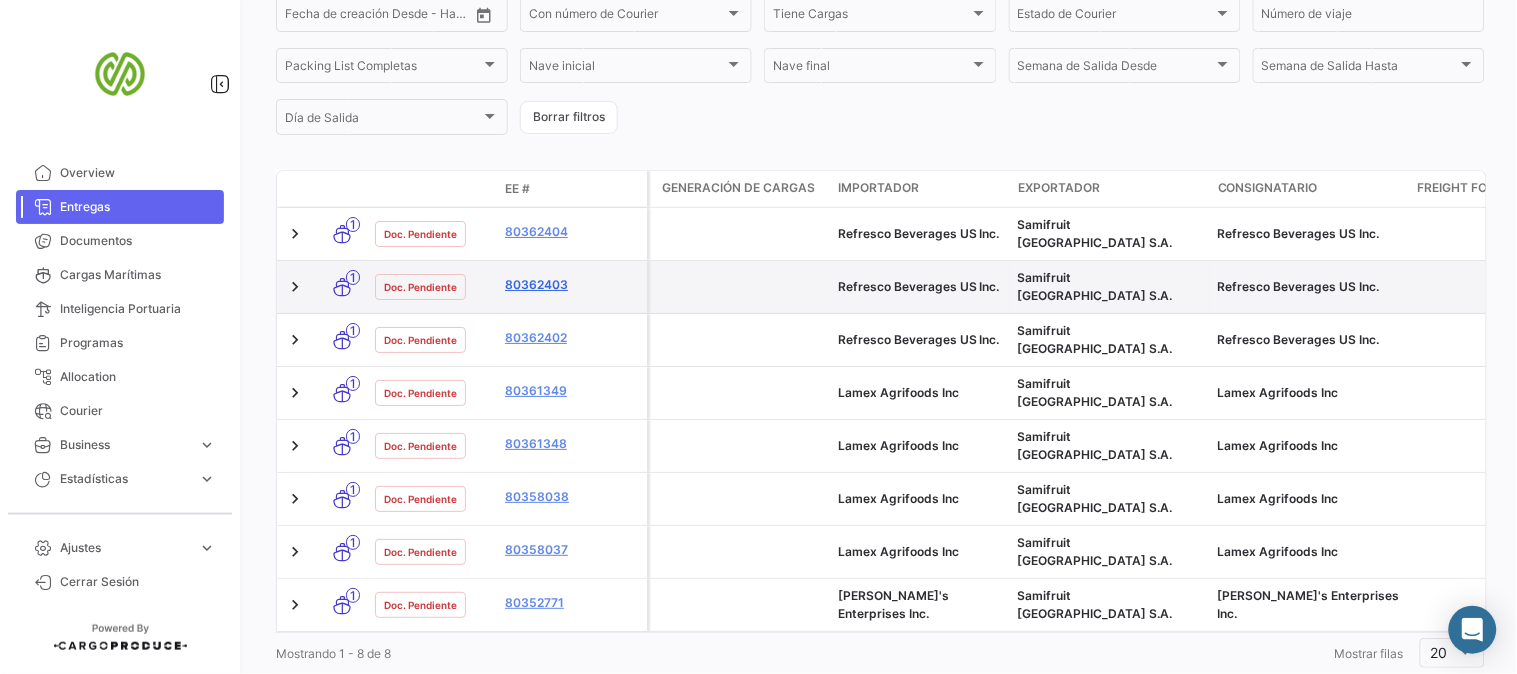 click on "80362403" 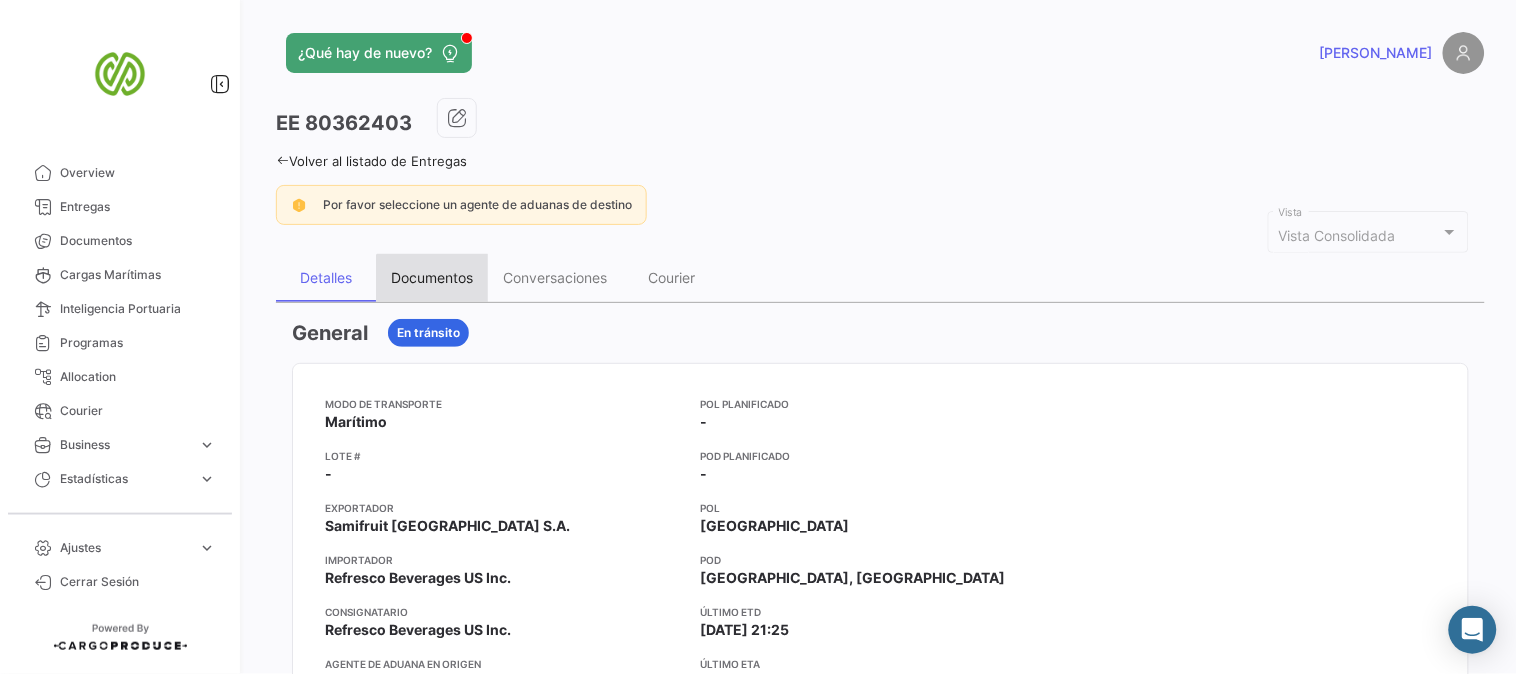 click on "Documentos" at bounding box center (432, 277) 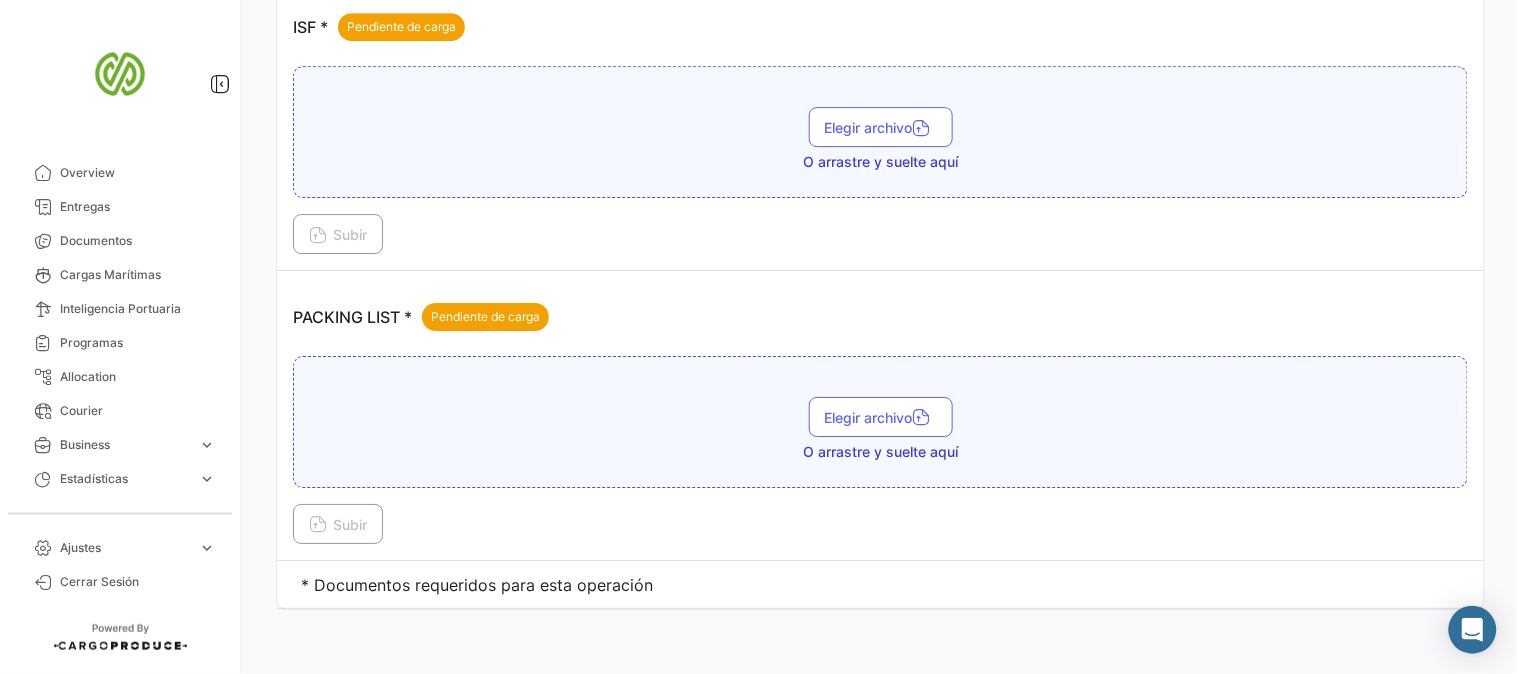 scroll, scrollTop: 1502, scrollLeft: 0, axis: vertical 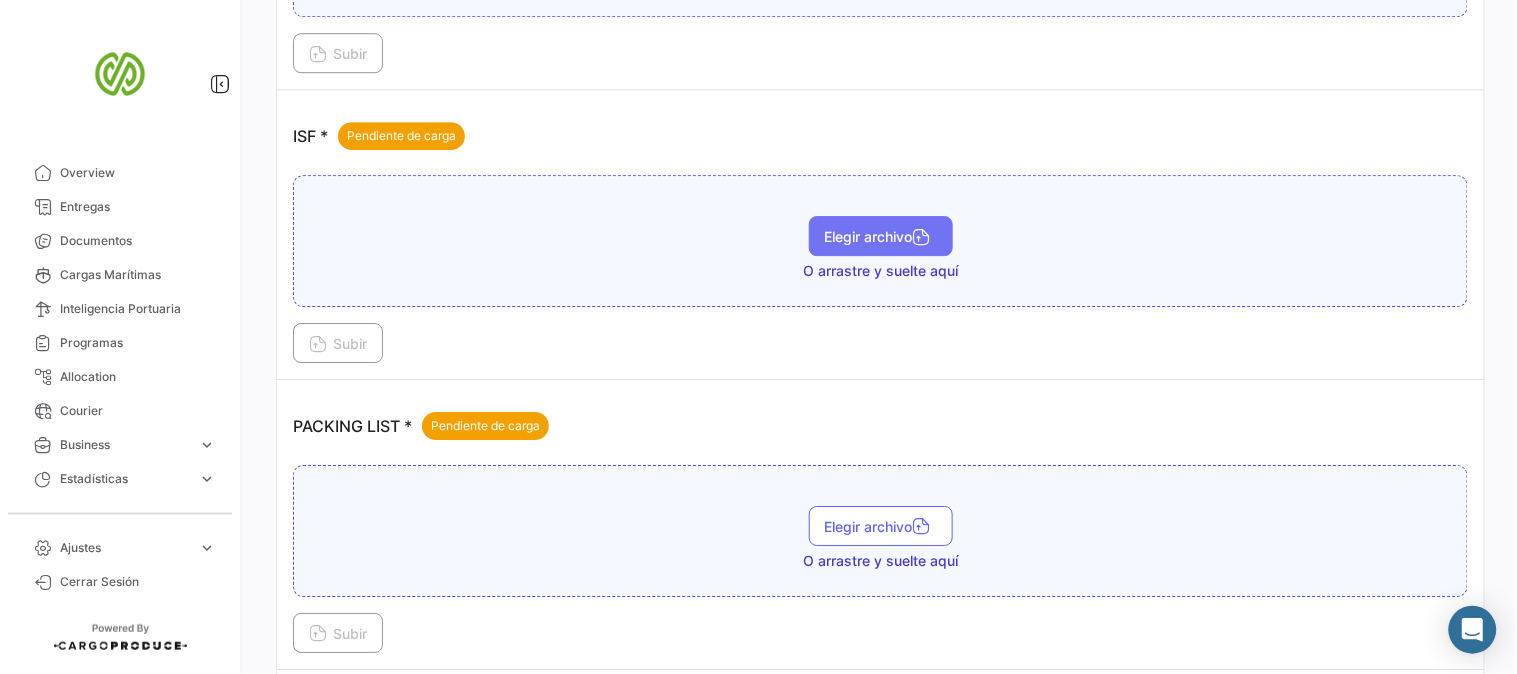 click on "Elegir archivo" at bounding box center (881, 236) 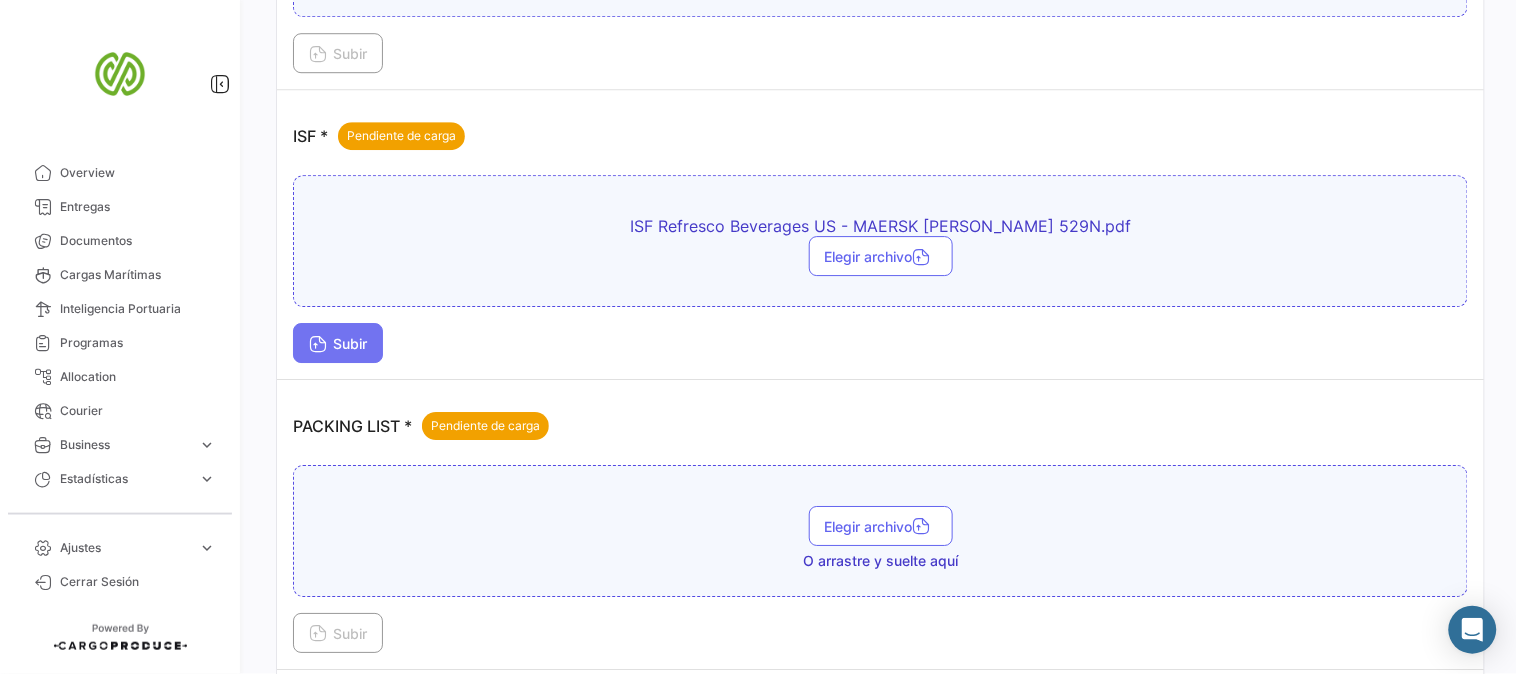 click on "Subir" at bounding box center (338, 343) 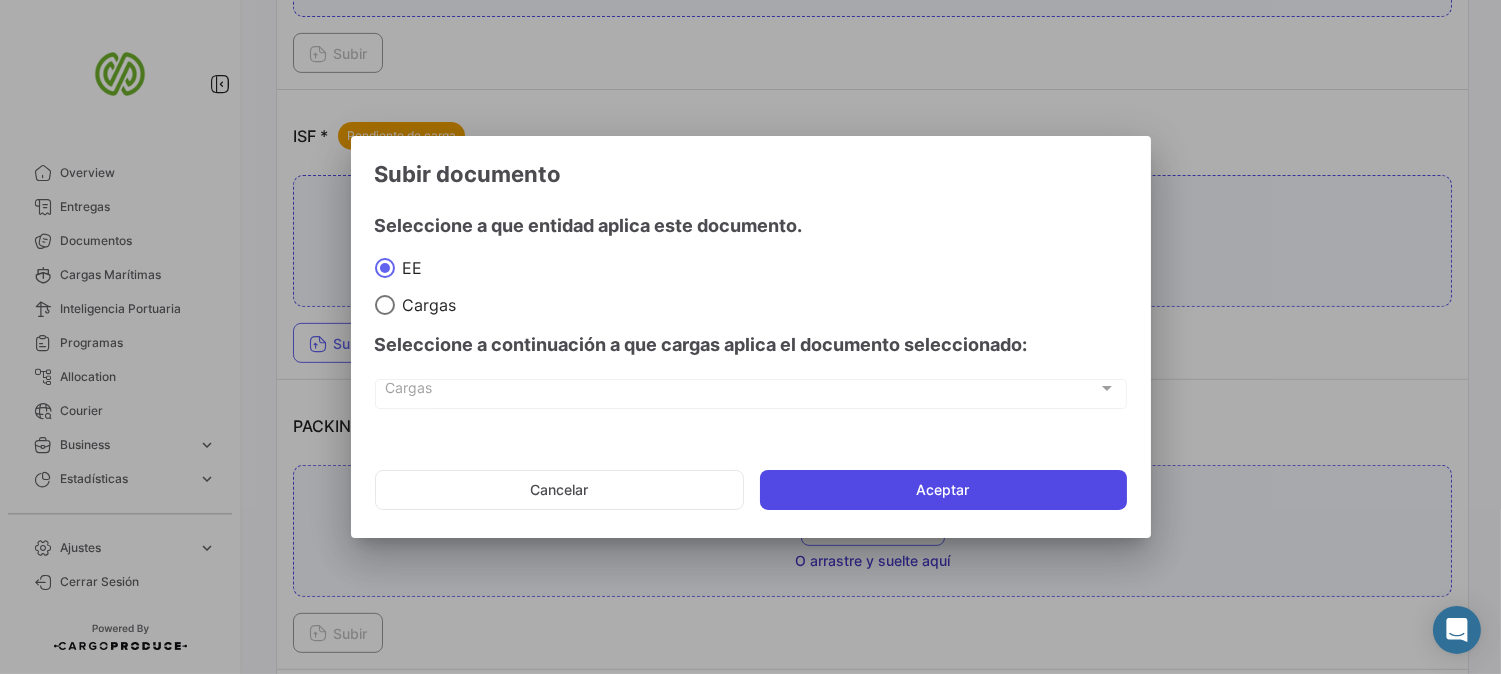 click on "Aceptar" 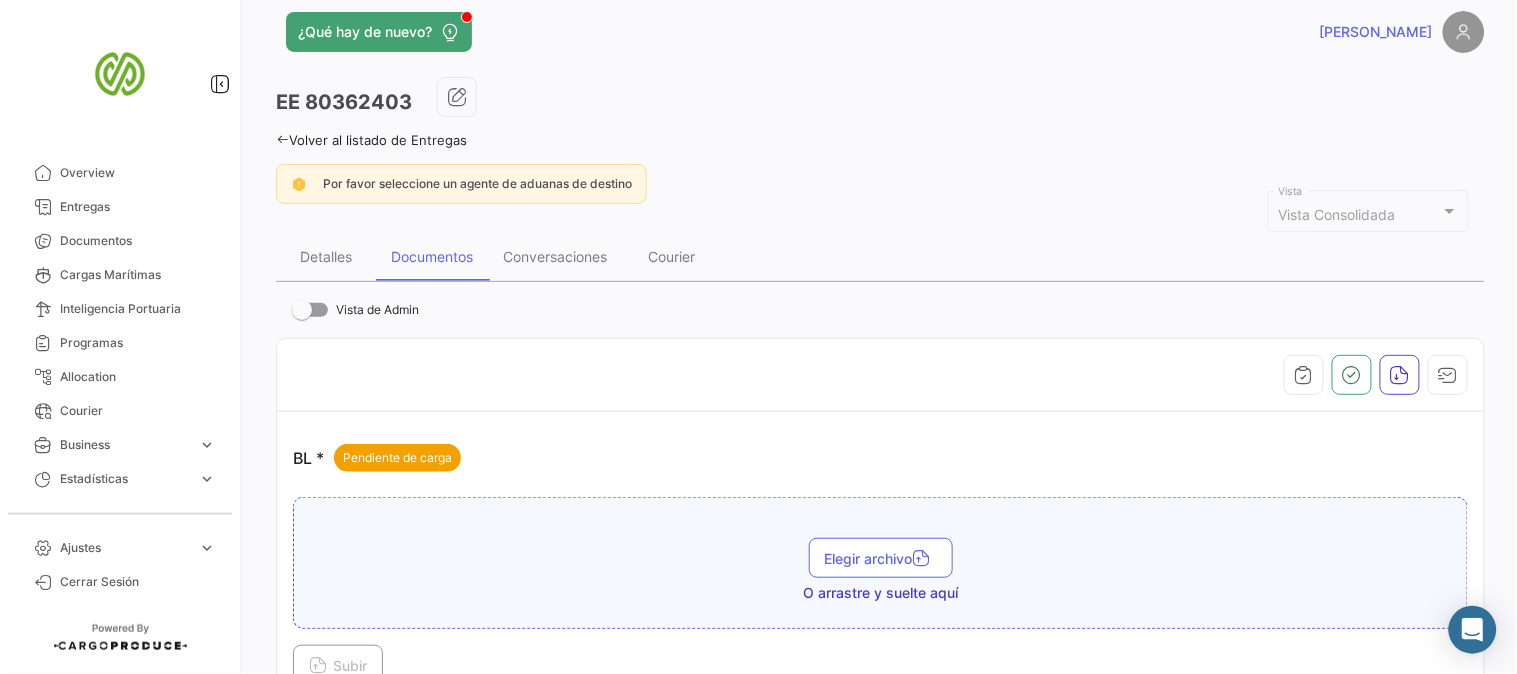 scroll, scrollTop: 0, scrollLeft: 0, axis: both 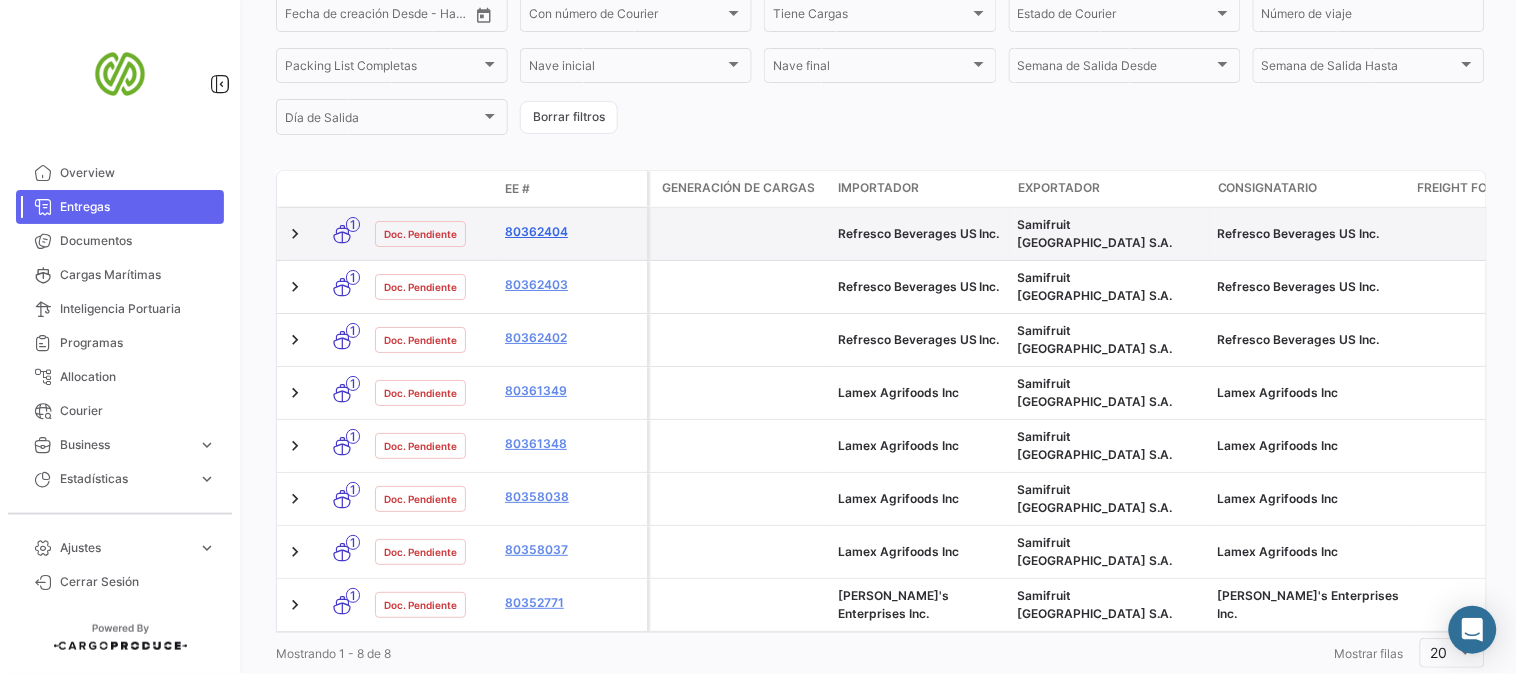click on "80362404" 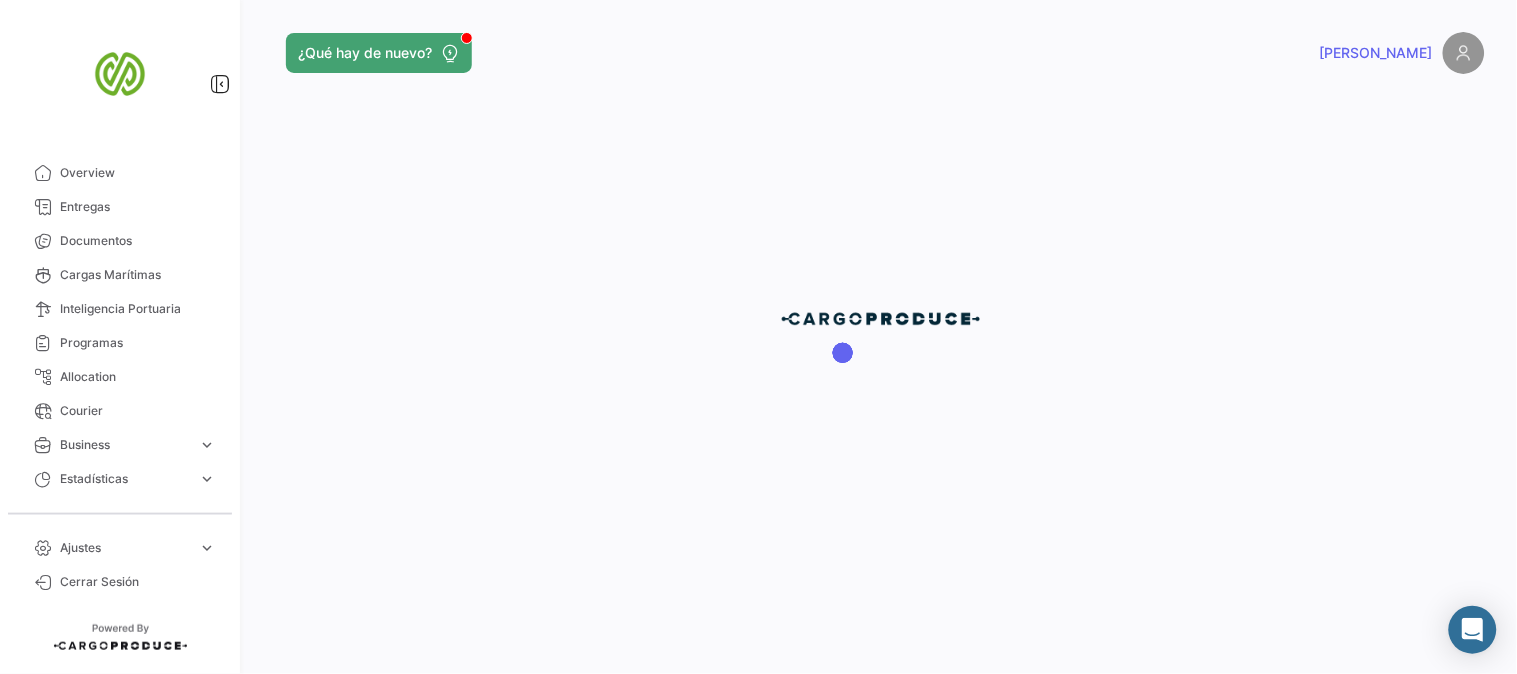 scroll, scrollTop: 0, scrollLeft: 0, axis: both 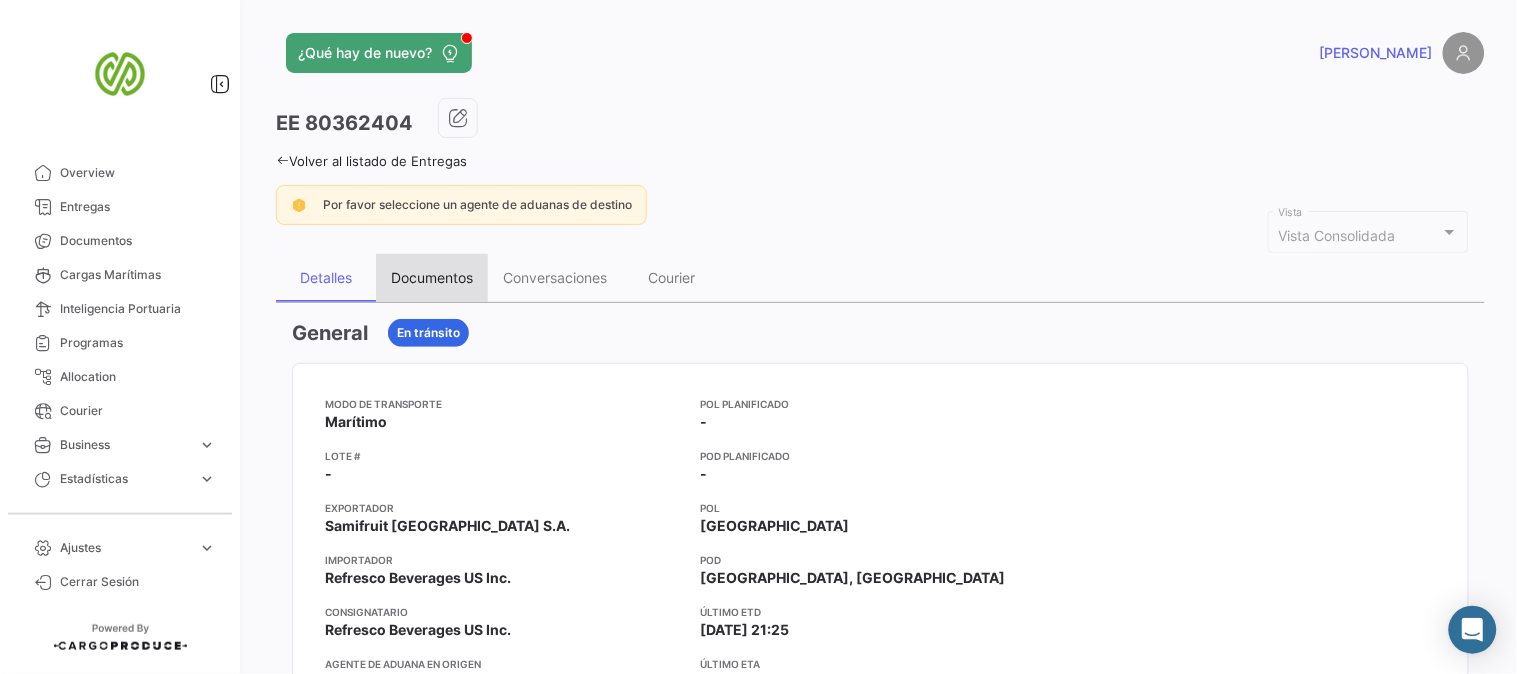 click on "Documentos" at bounding box center [432, 277] 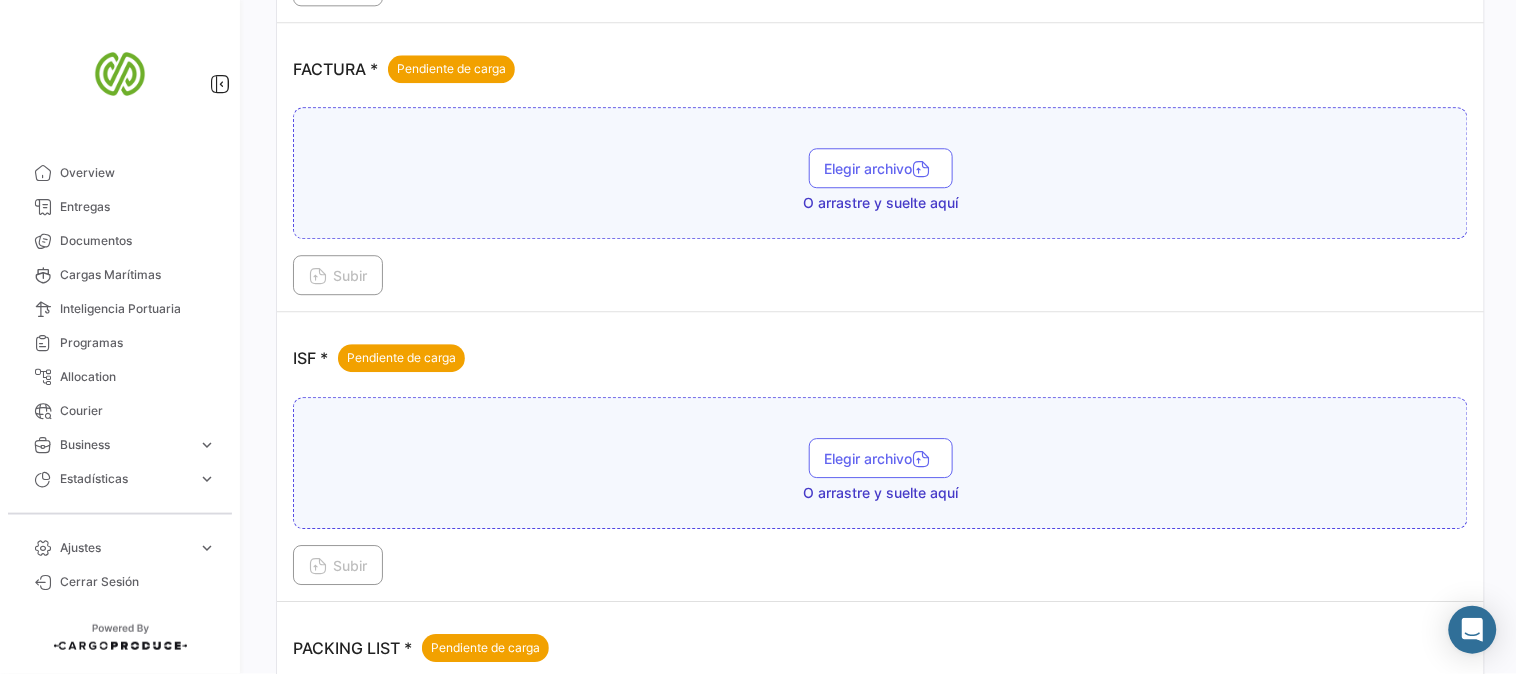 scroll, scrollTop: 1502, scrollLeft: 0, axis: vertical 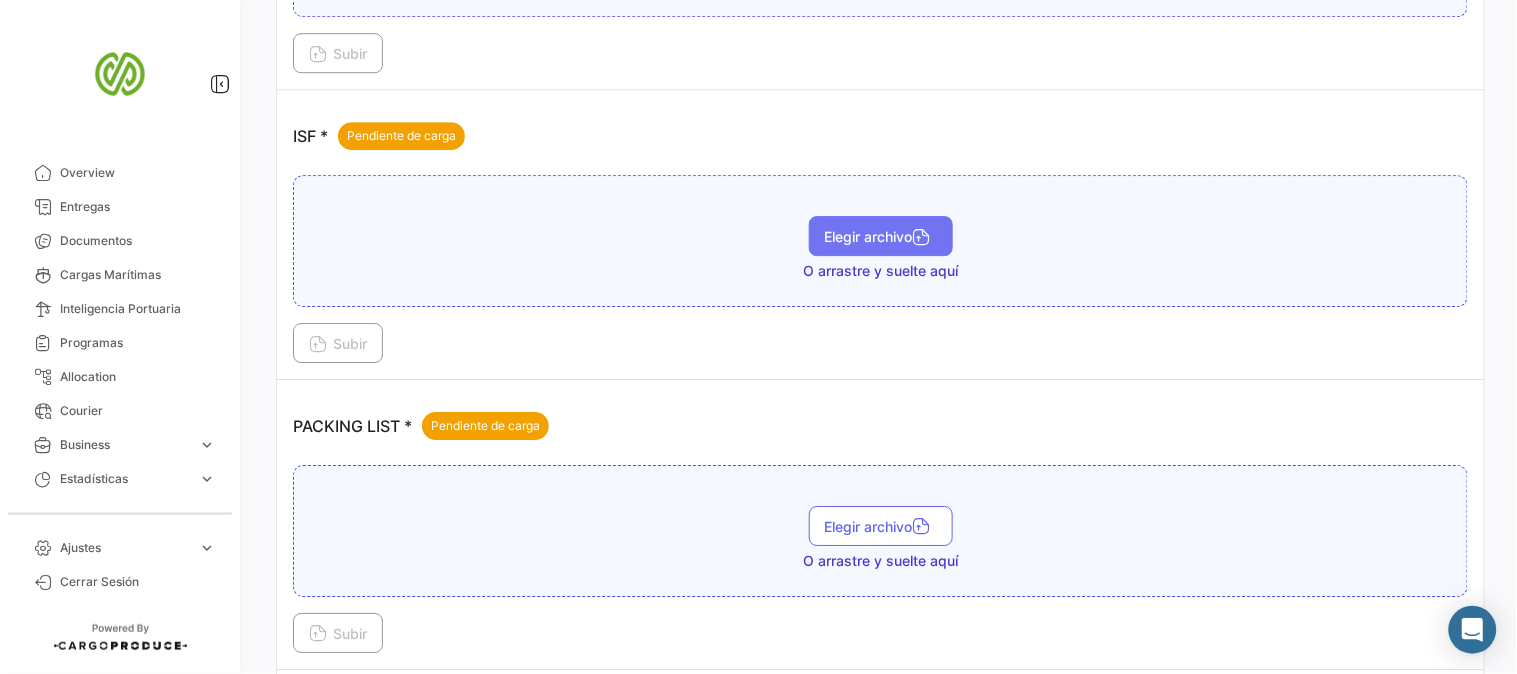 click on "Elegir archivo" at bounding box center [881, 236] 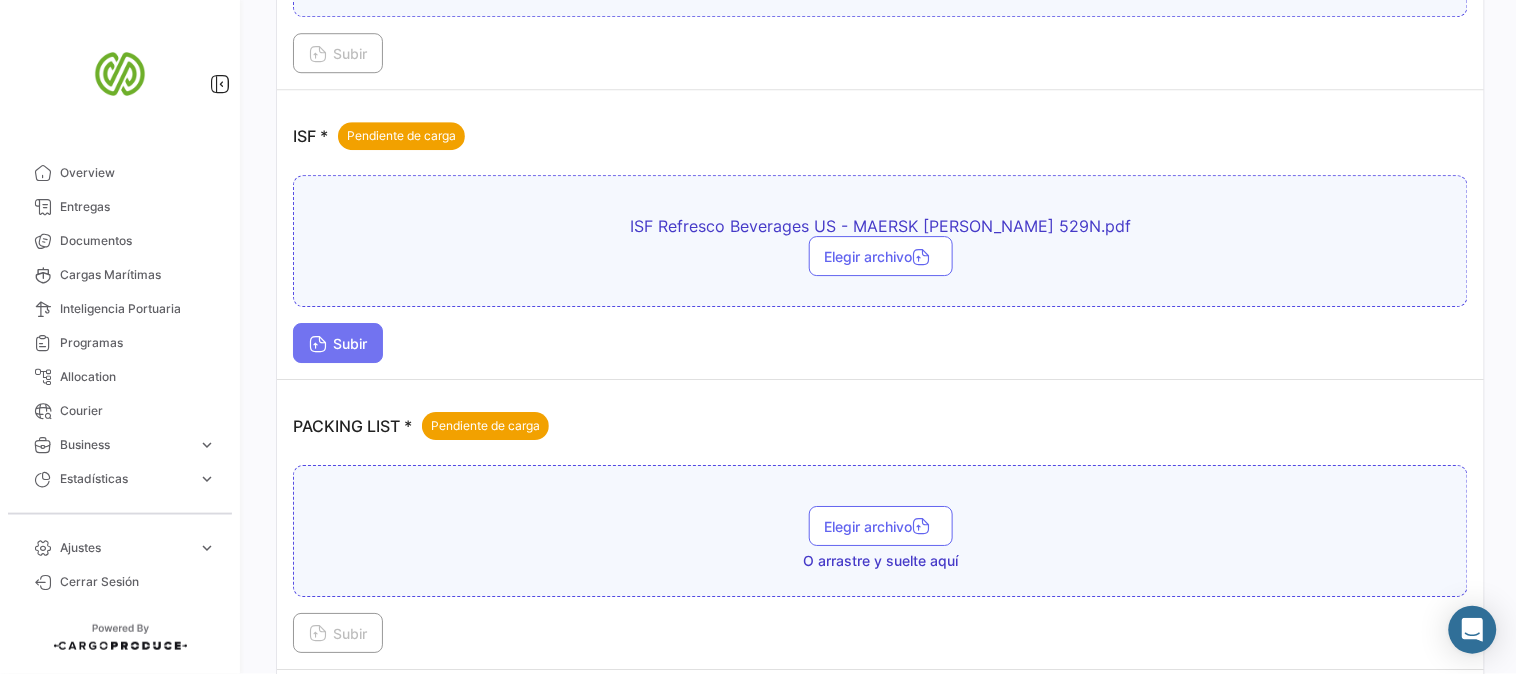 click on "Subir" at bounding box center [338, 343] 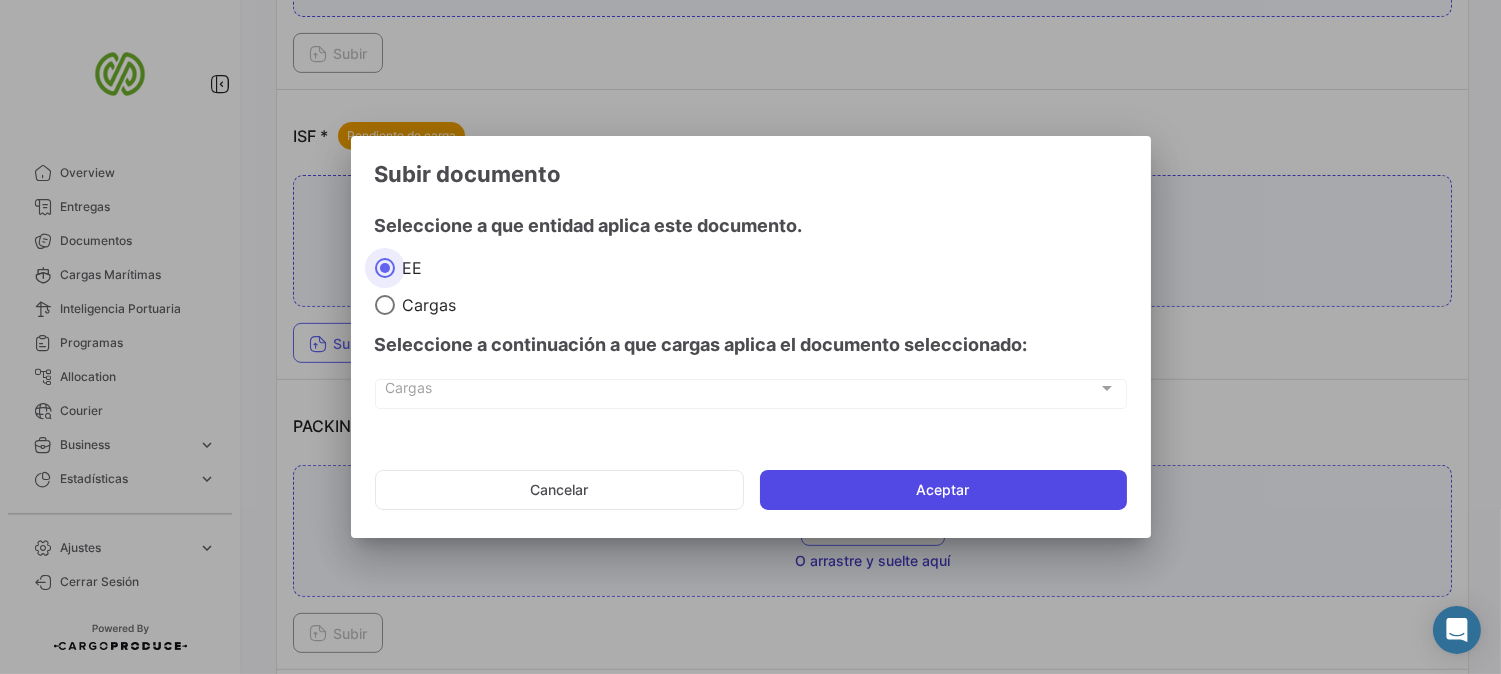 click on "Aceptar" 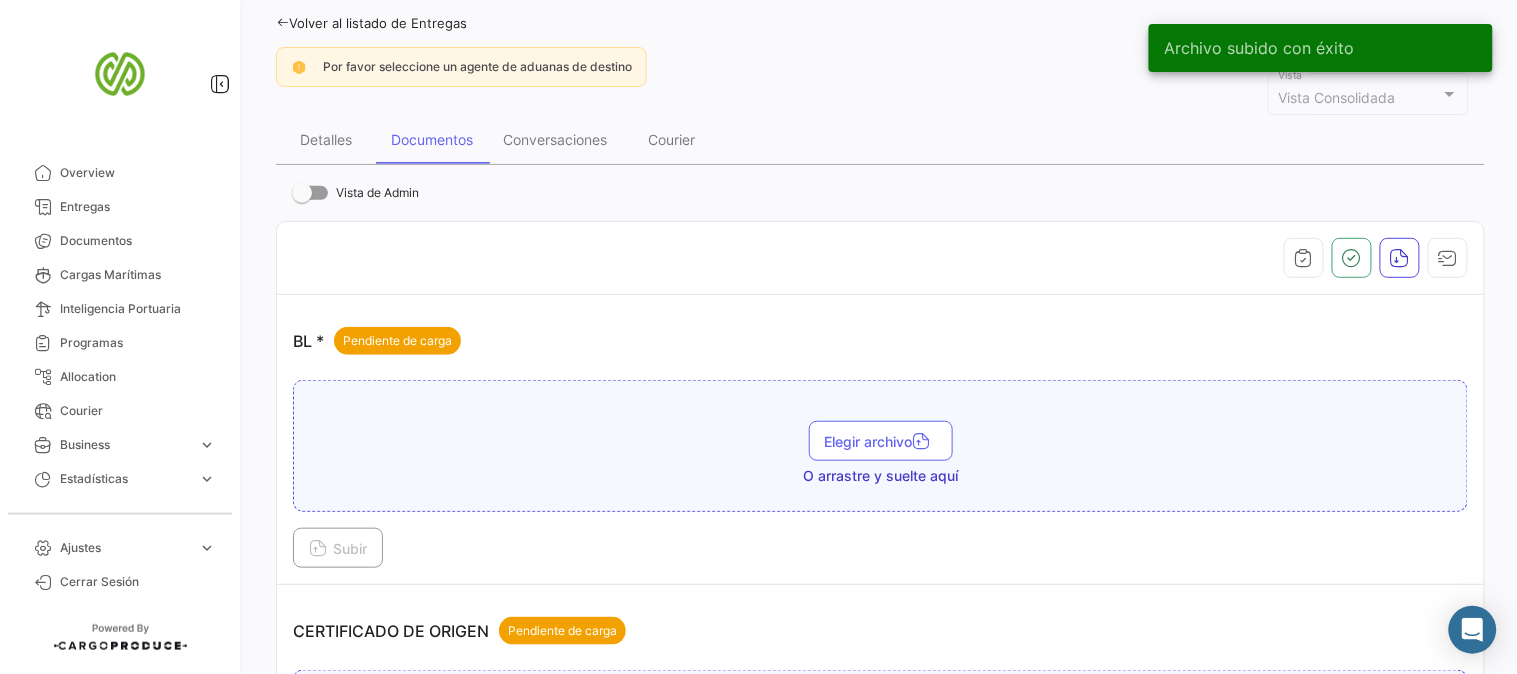 scroll, scrollTop: 0, scrollLeft: 0, axis: both 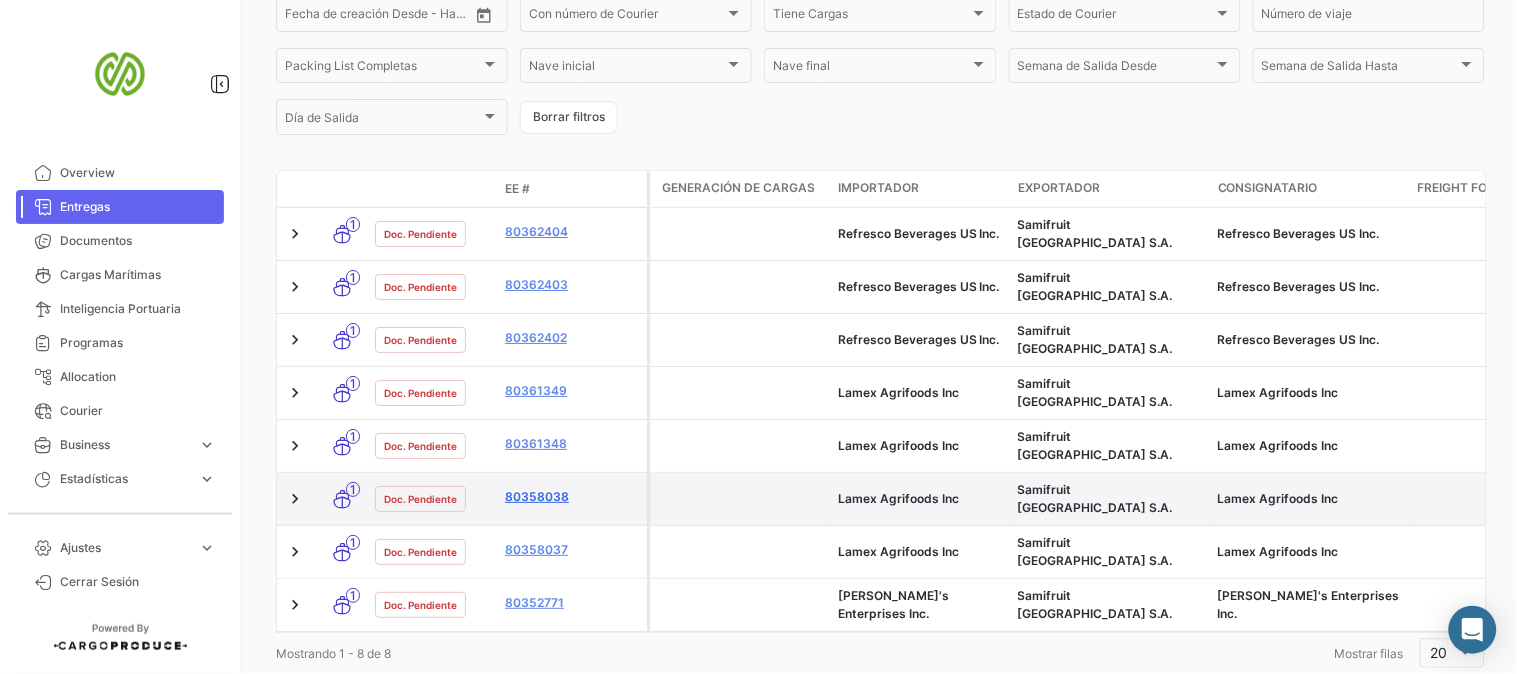 click on "80358038" 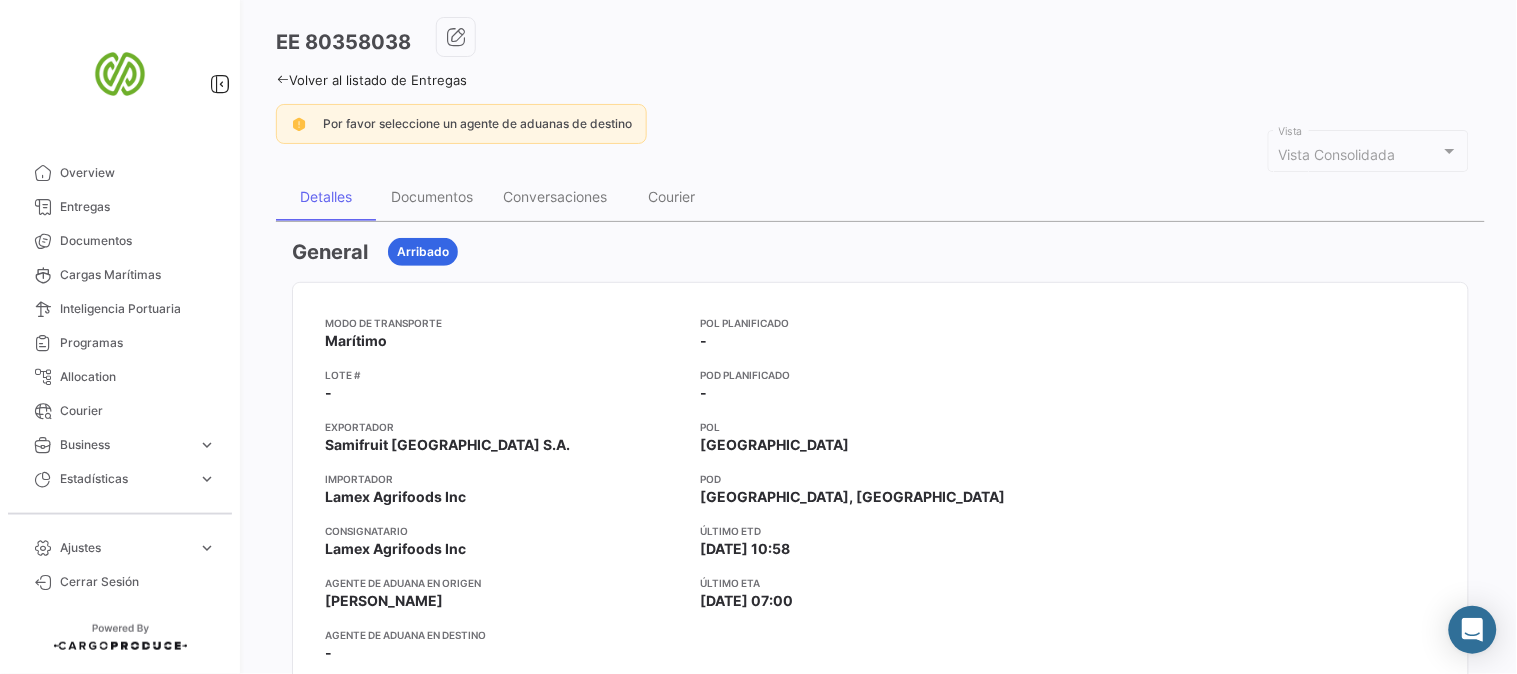 scroll, scrollTop: 222, scrollLeft: 0, axis: vertical 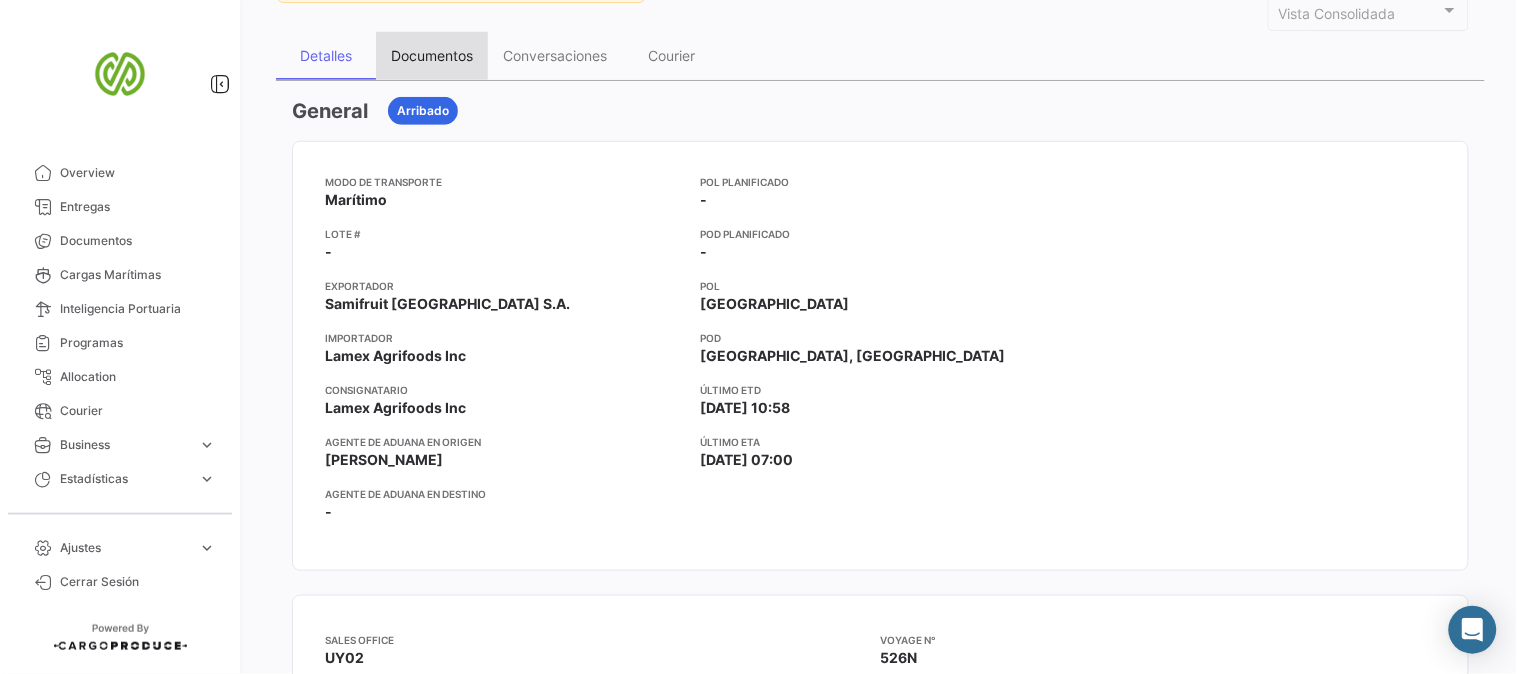 click on "Documentos" at bounding box center [432, 55] 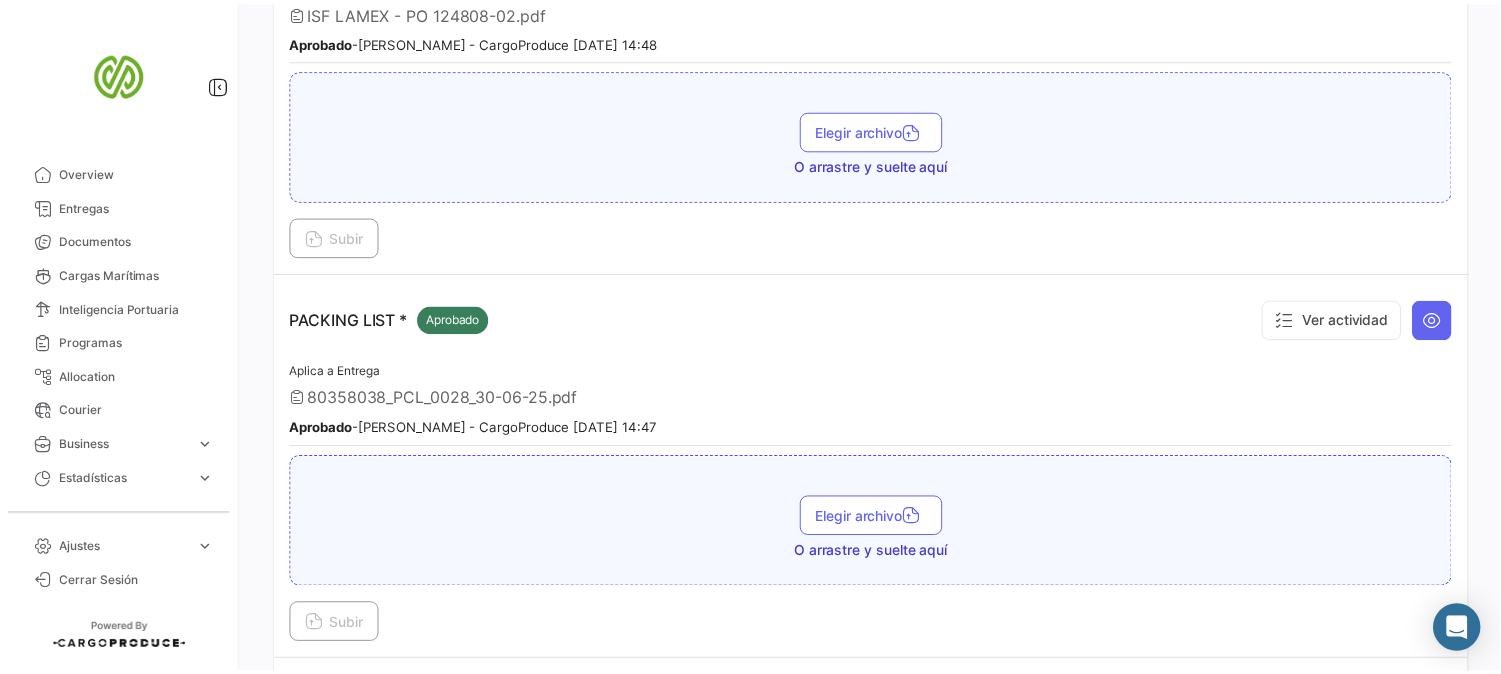 scroll, scrollTop: 2080, scrollLeft: 0, axis: vertical 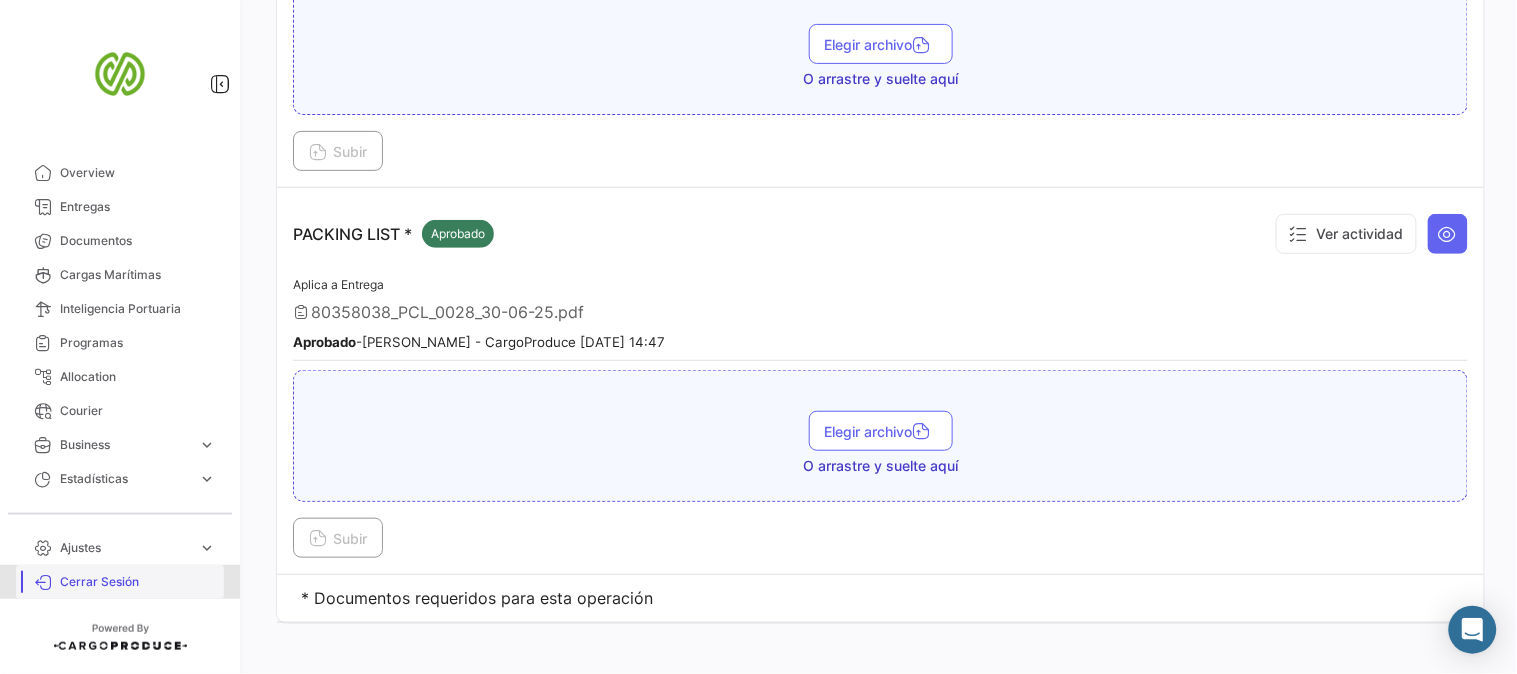 click on "Cerrar Sesión" at bounding box center [138, 582] 